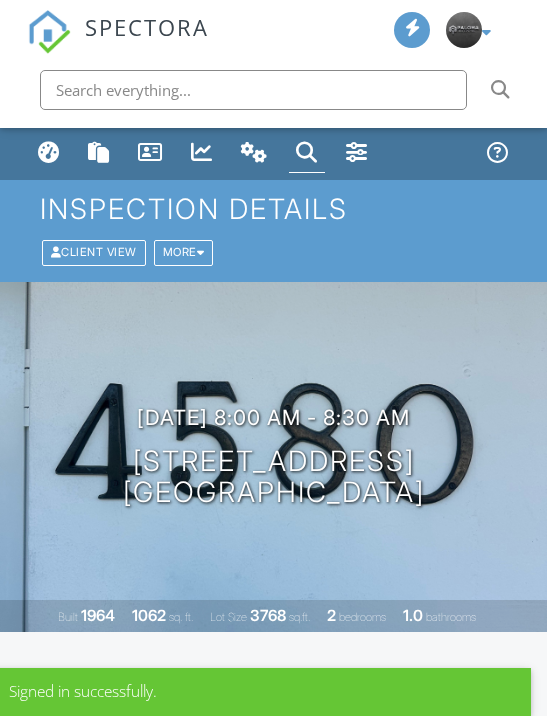 scroll, scrollTop: 0, scrollLeft: 0, axis: both 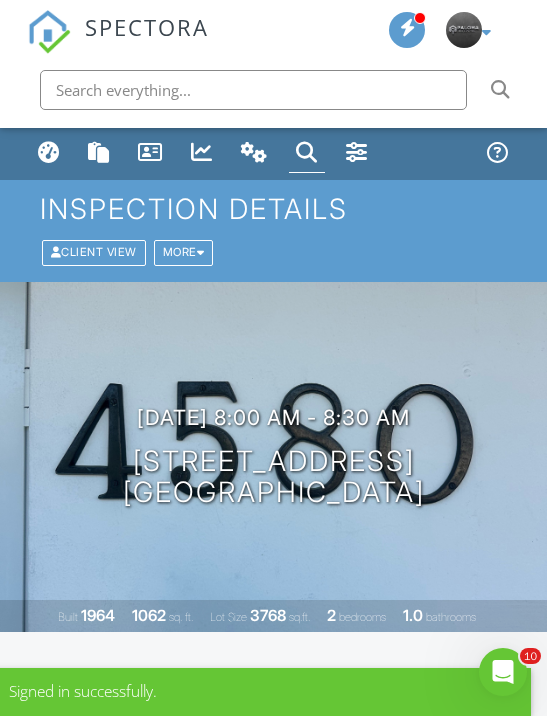 click at bounding box center (49, 152) 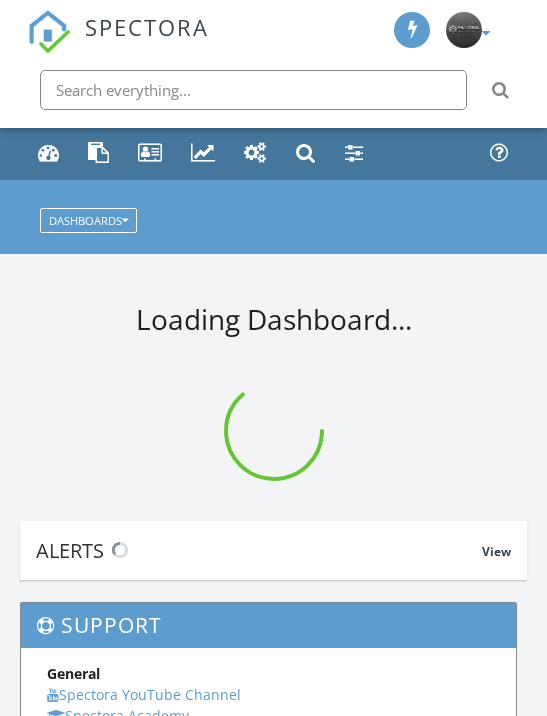 scroll, scrollTop: 0, scrollLeft: 0, axis: both 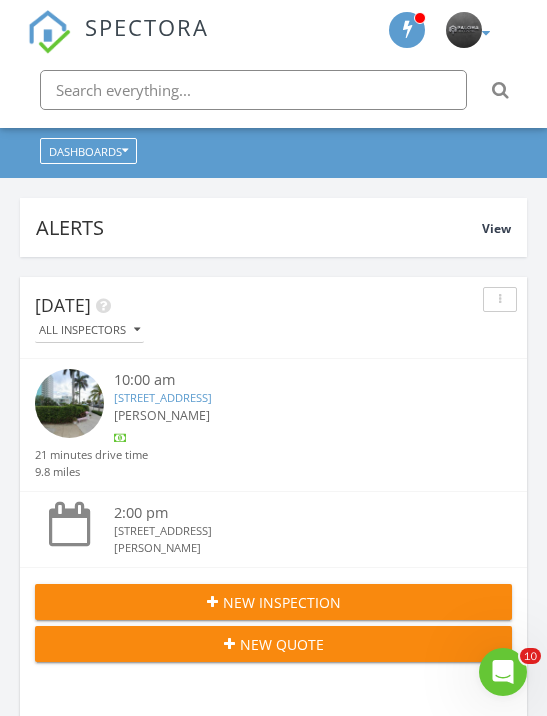 click on "[STREET_ADDRESS]" at bounding box center [163, 397] 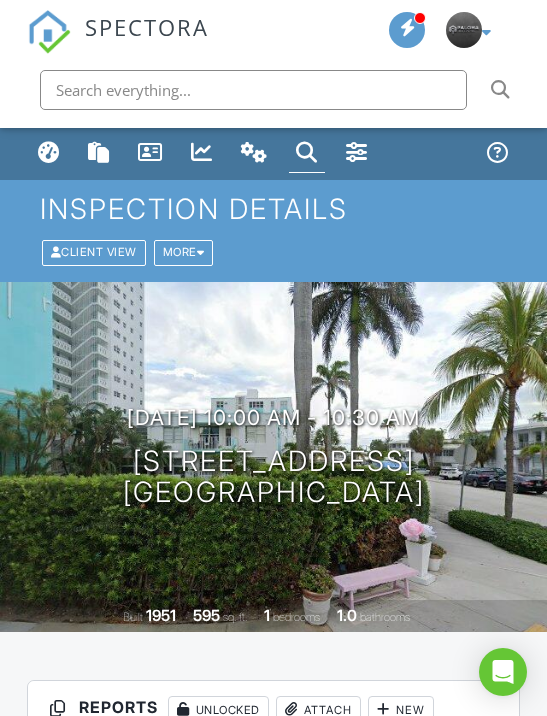scroll, scrollTop: 0, scrollLeft: 0, axis: both 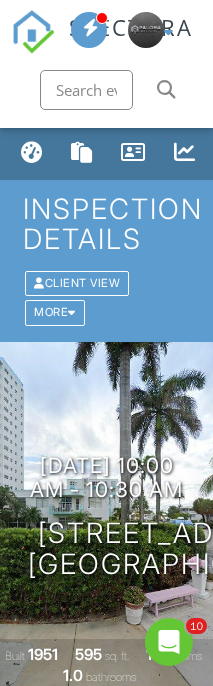 click on "Client View
More
Property Details
Reschedule
Reorder / Copy
Share
Cancel
Delete
Print Order
Convert to V10
View Change Log" at bounding box center (106, 298) 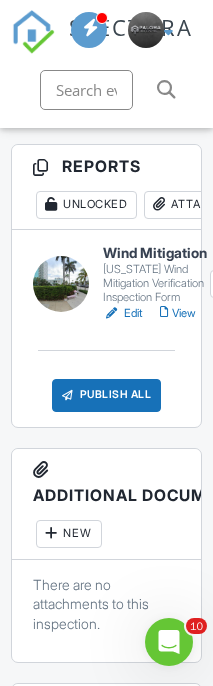 scroll, scrollTop: 595, scrollLeft: 0, axis: vertical 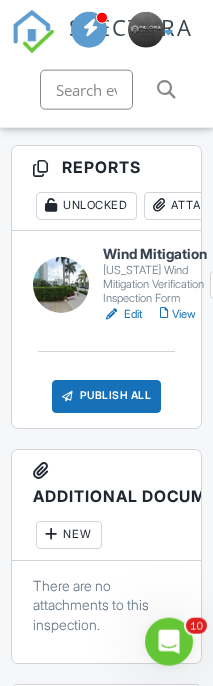 click on "View" at bounding box center [178, 314] 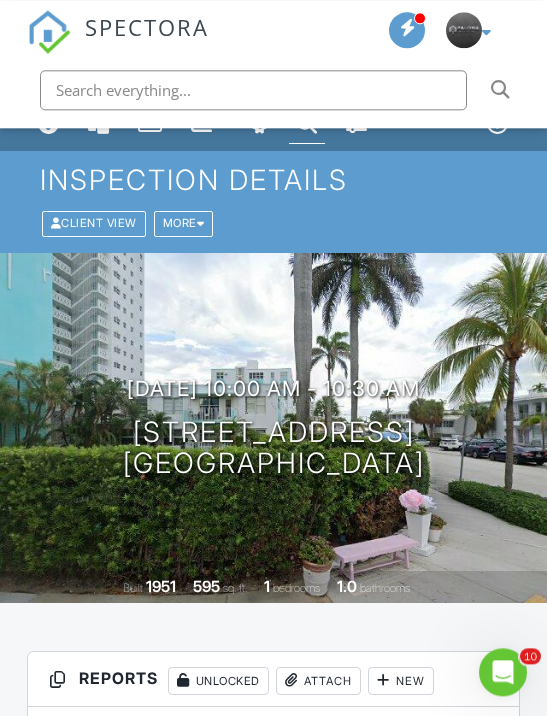 scroll, scrollTop: 0, scrollLeft: 0, axis: both 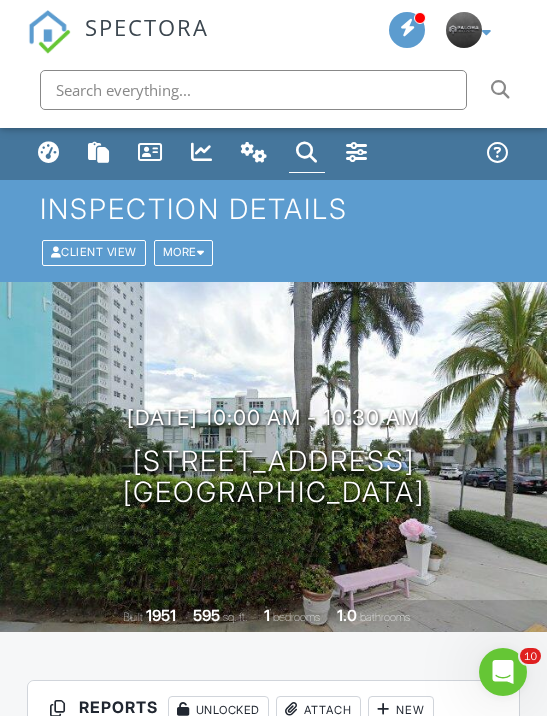 click at bounding box center [49, 152] 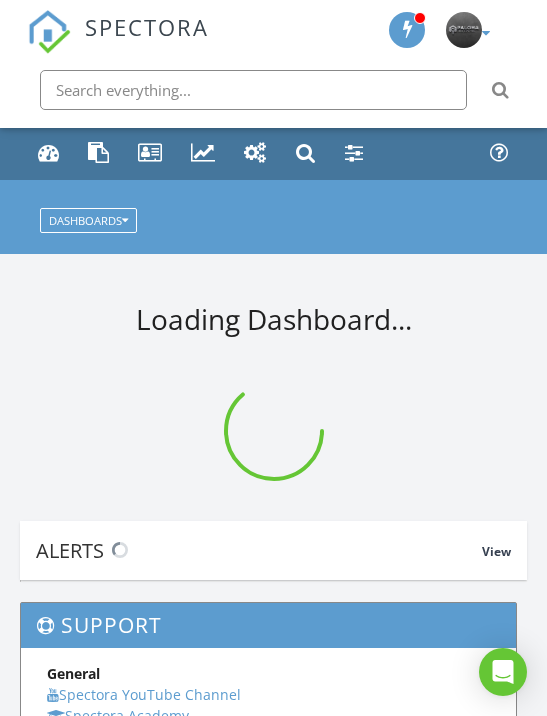 scroll, scrollTop: 0, scrollLeft: 0, axis: both 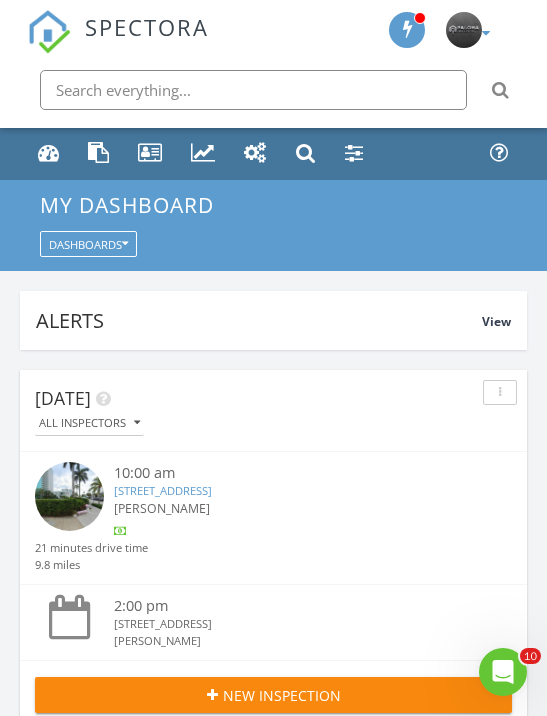 click at bounding box center [49, 152] 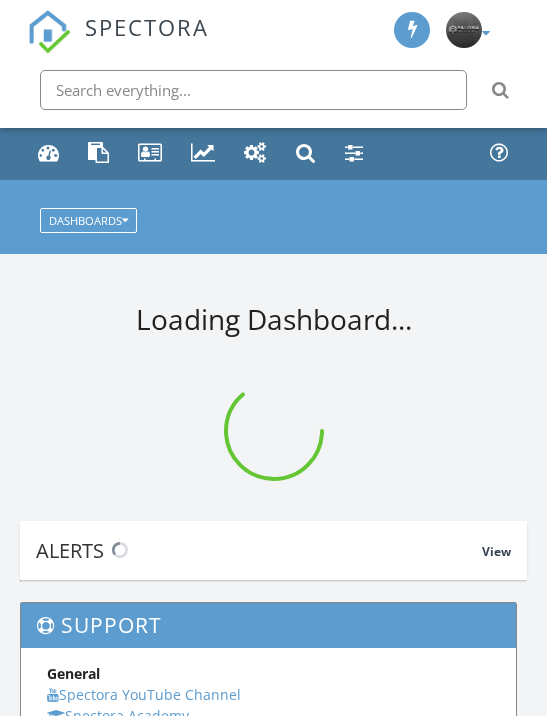 scroll, scrollTop: 0, scrollLeft: 0, axis: both 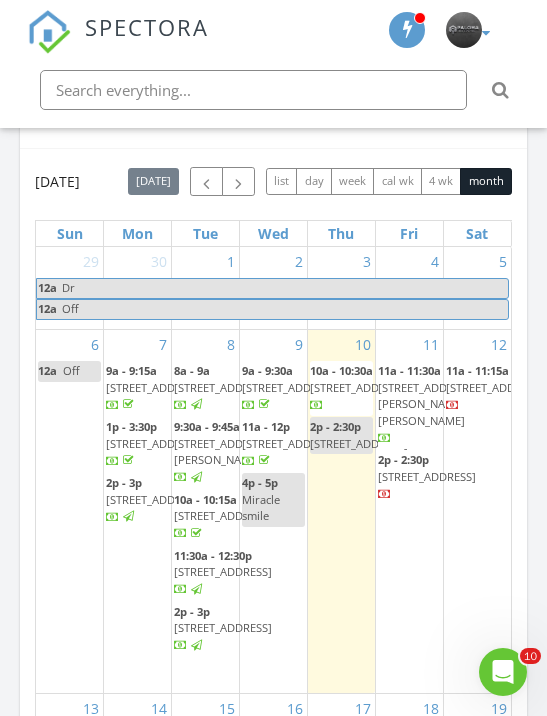 click on "[STREET_ADDRESS]" at bounding box center [291, 443] 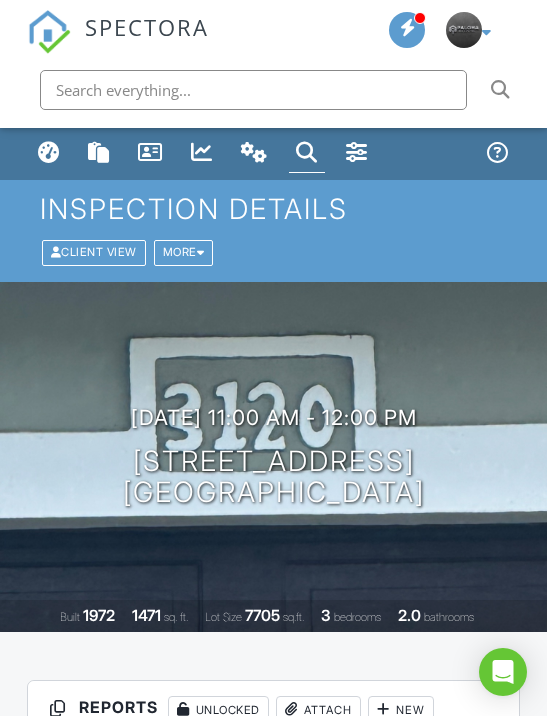 scroll, scrollTop: 0, scrollLeft: 0, axis: both 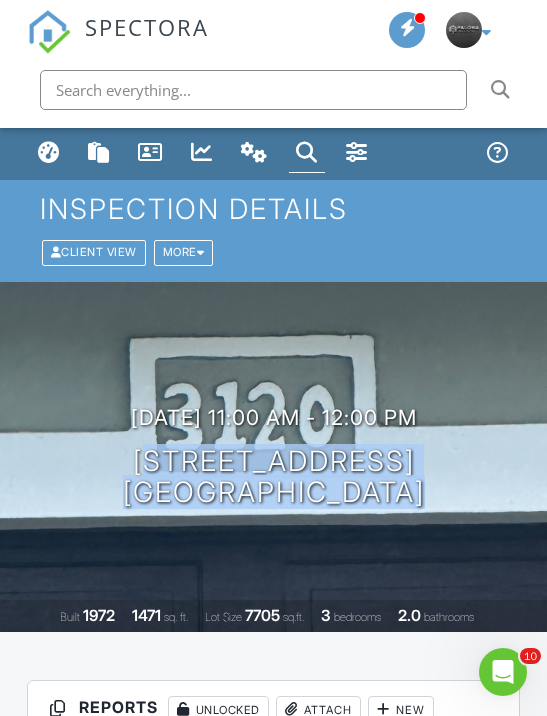 click on "[DATE] 11:00 am
- 12:00 pm
[STREET_ADDRESS]
[GEOGRAPHIC_DATA]
Built
1972
1471
sq. ft.
Lot Size
7705
sq.ft.
3
bedrooms
2.0
bathrooms" at bounding box center (273, 457) 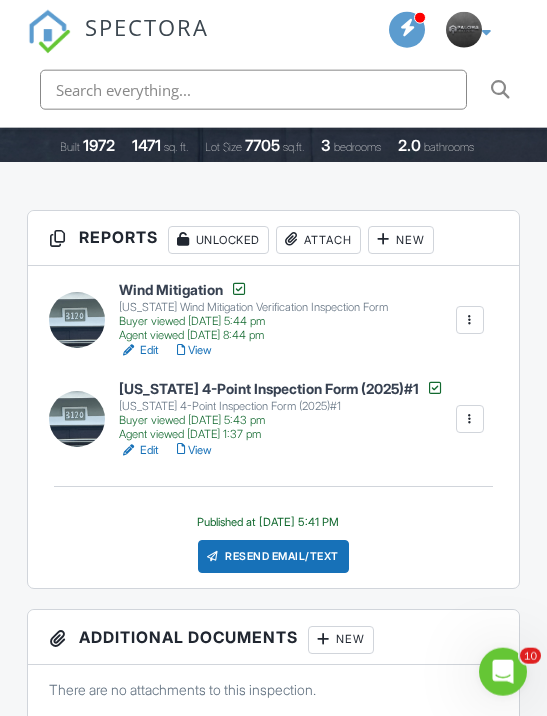 scroll, scrollTop: 471, scrollLeft: 0, axis: vertical 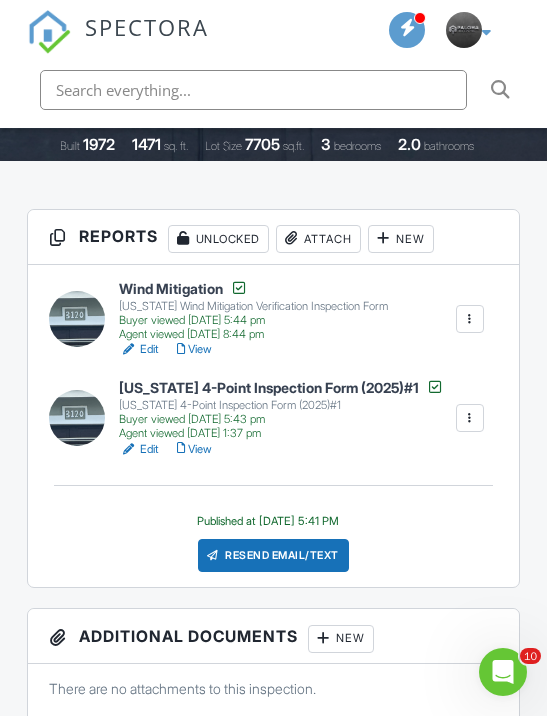 click on "Edit" at bounding box center [139, 350] 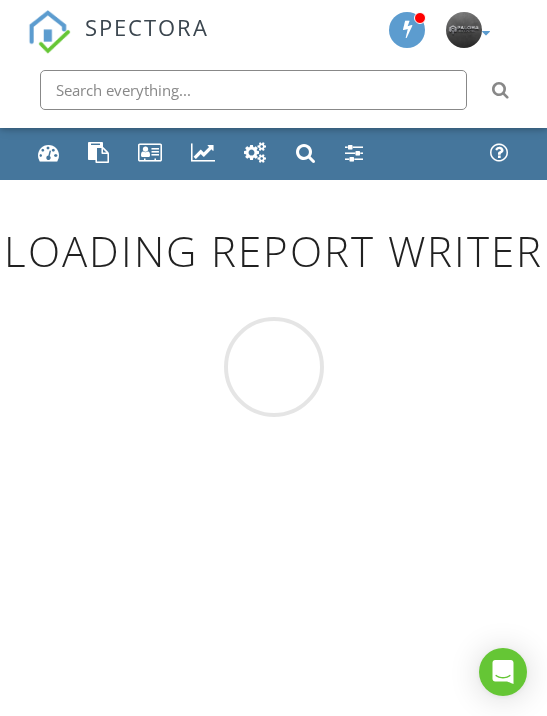 scroll, scrollTop: 0, scrollLeft: 0, axis: both 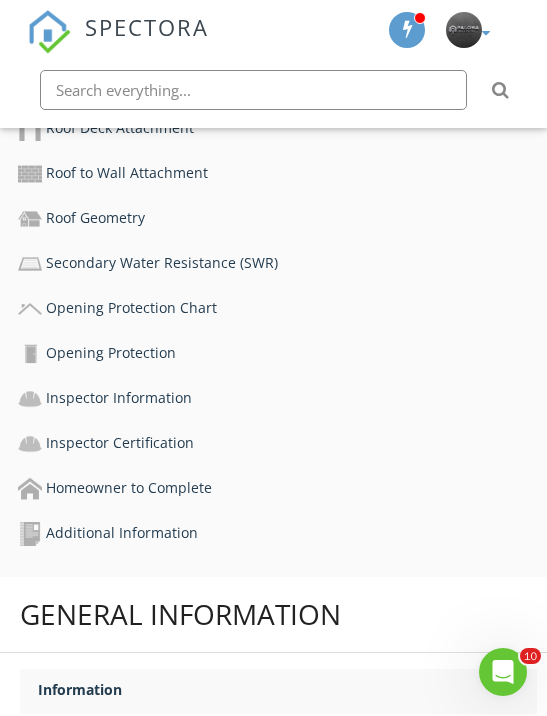 click on "Roof Geometry" at bounding box center [282, 219] 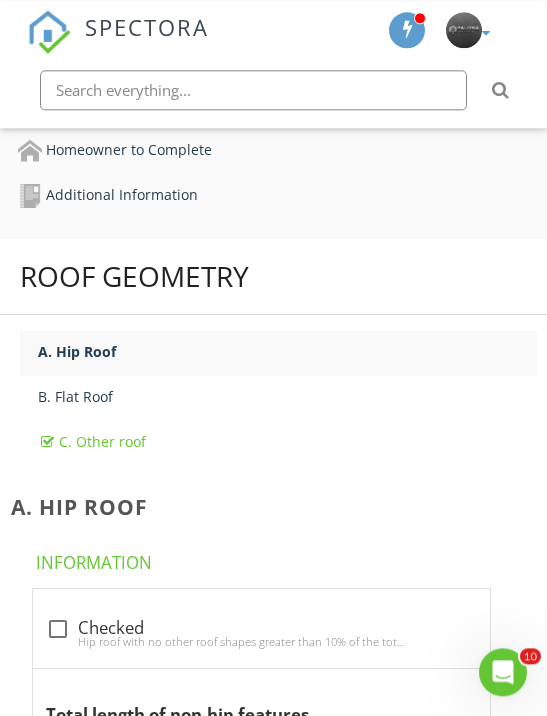 click on "C. Other roof" at bounding box center [287, 442] 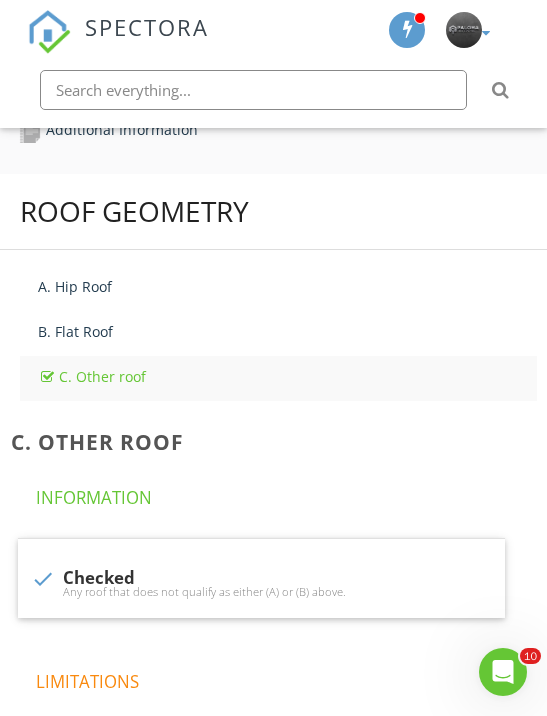 scroll, scrollTop: 1615, scrollLeft: 0, axis: vertical 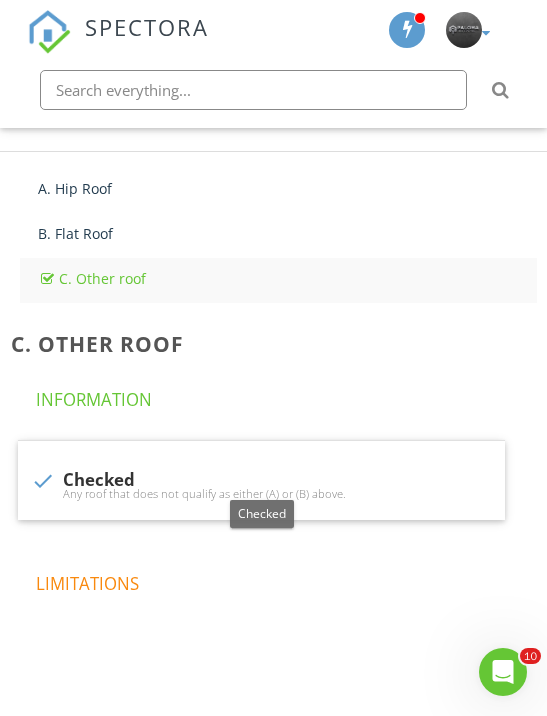 click at bounding box center [43, 481] 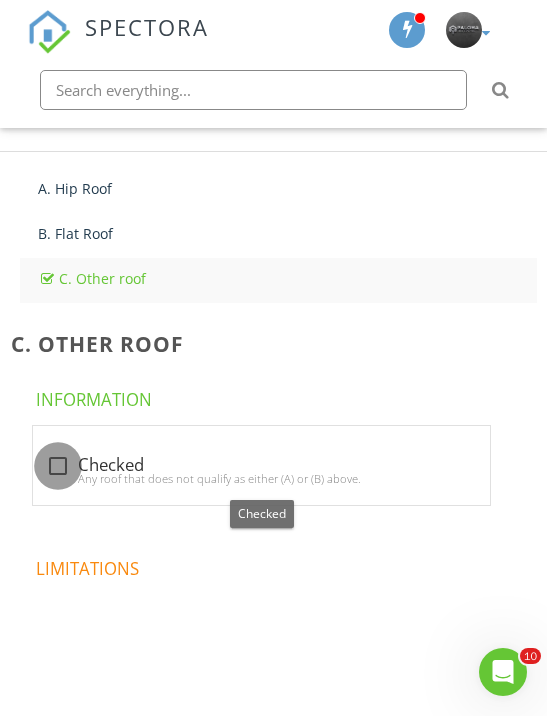 scroll, scrollTop: 1597, scrollLeft: 0, axis: vertical 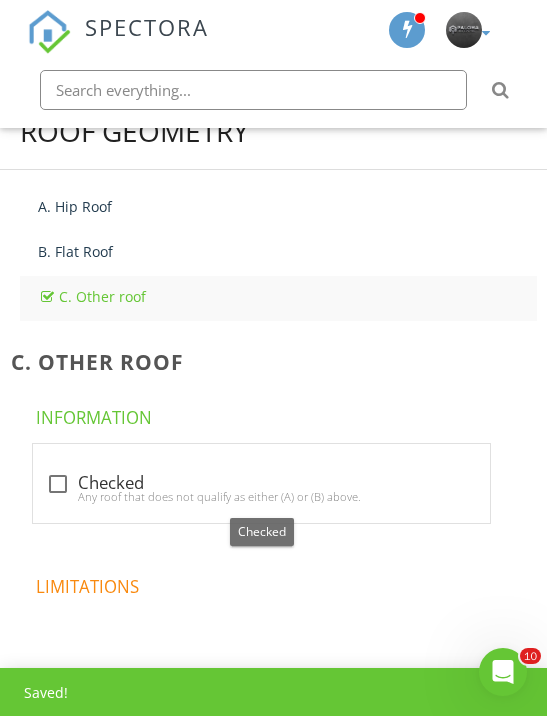 click on "A. Hip Roof" at bounding box center (287, 206) 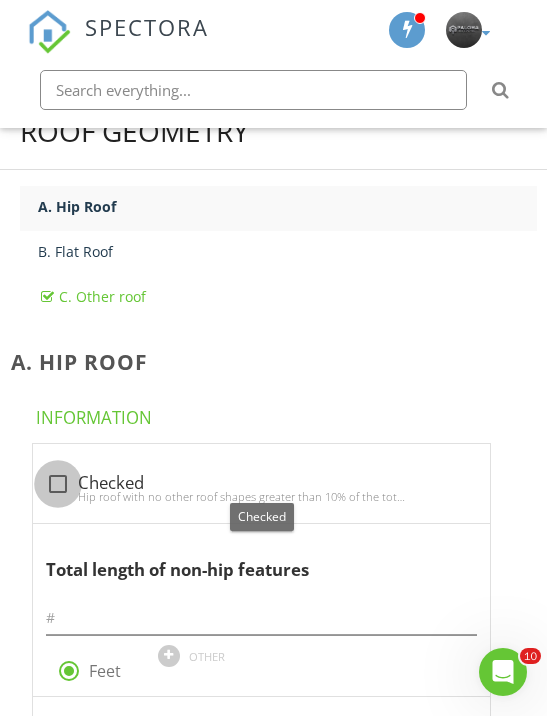 click at bounding box center [58, 484] 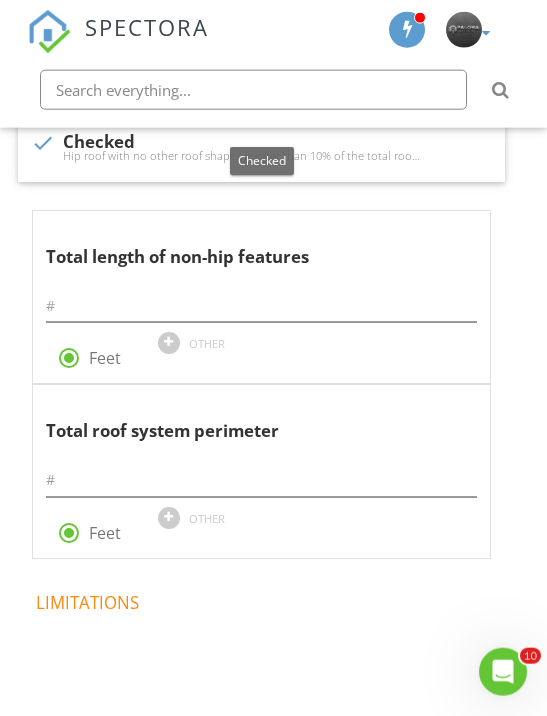 scroll, scrollTop: 1954, scrollLeft: 0, axis: vertical 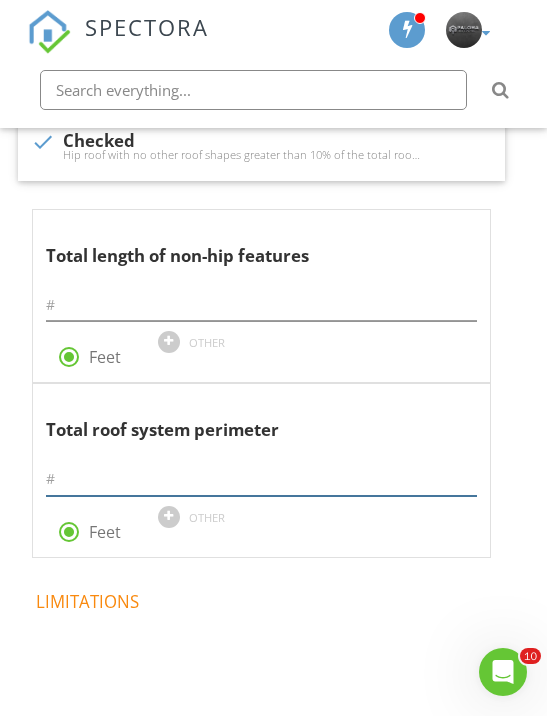 click at bounding box center (261, 479) 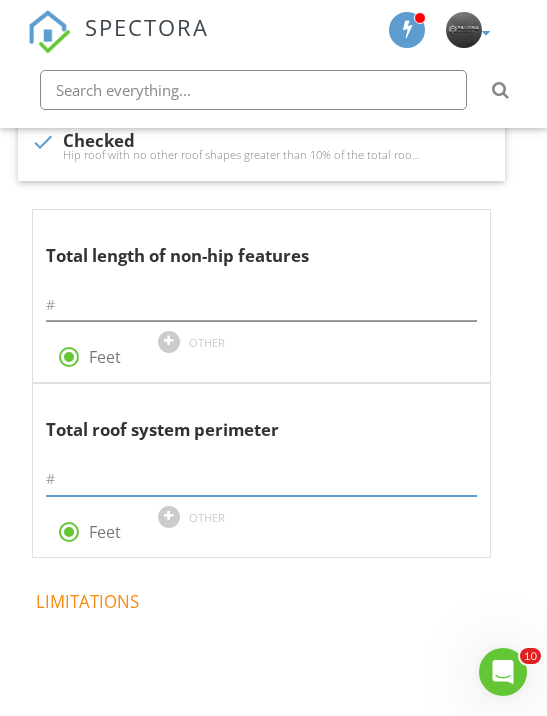 scroll, scrollTop: 1953, scrollLeft: 0, axis: vertical 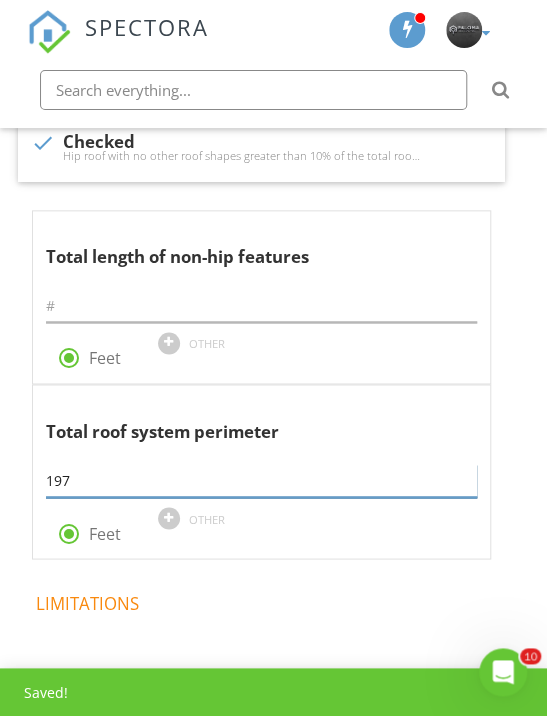 type on "197" 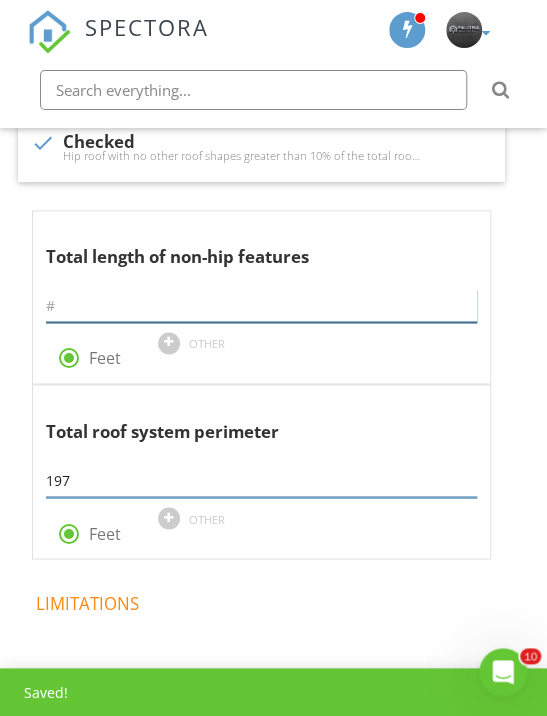 click at bounding box center [261, 305] 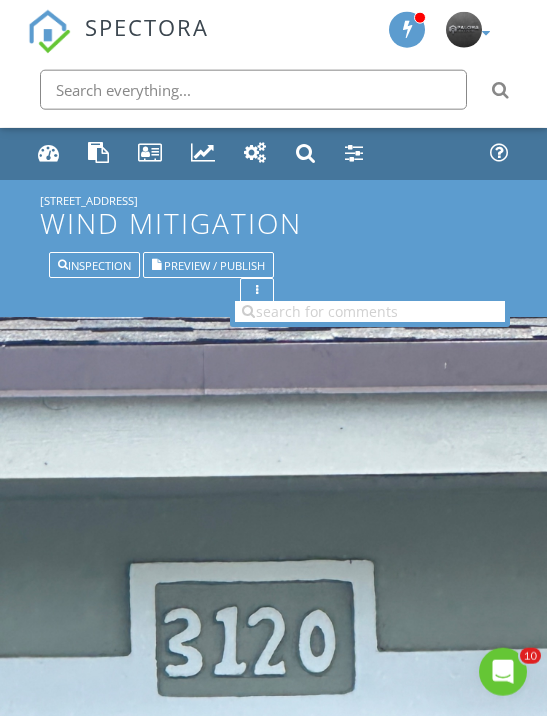 scroll, scrollTop: 0, scrollLeft: 0, axis: both 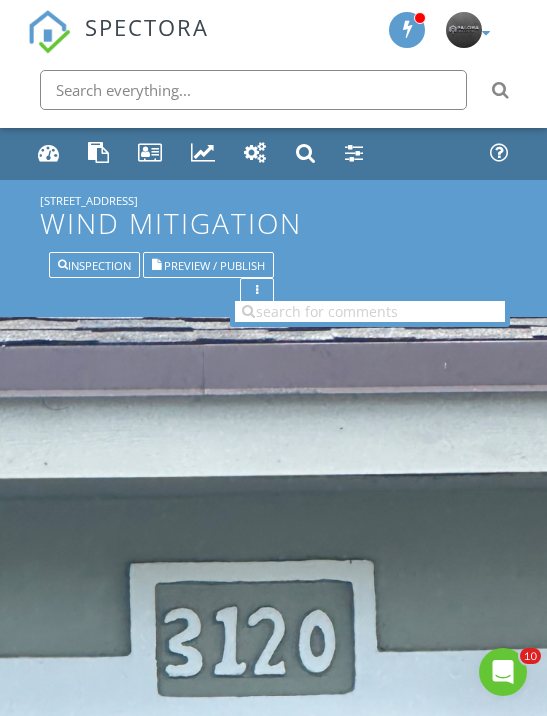 type on "0" 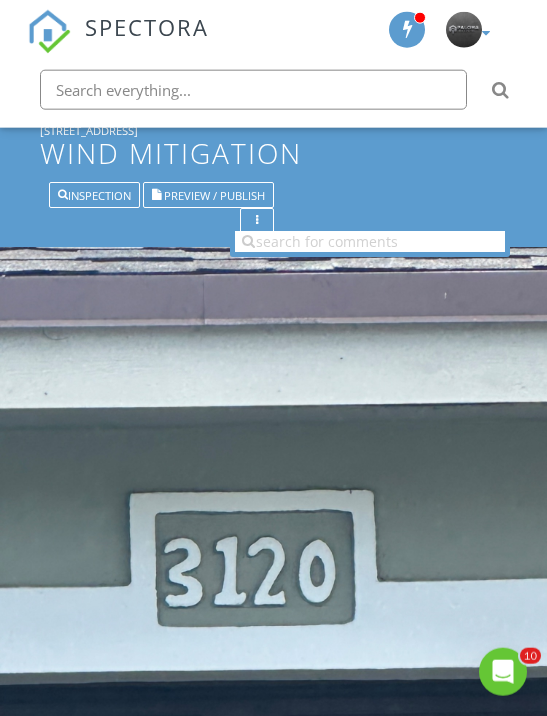 scroll, scrollTop: 0, scrollLeft: 0, axis: both 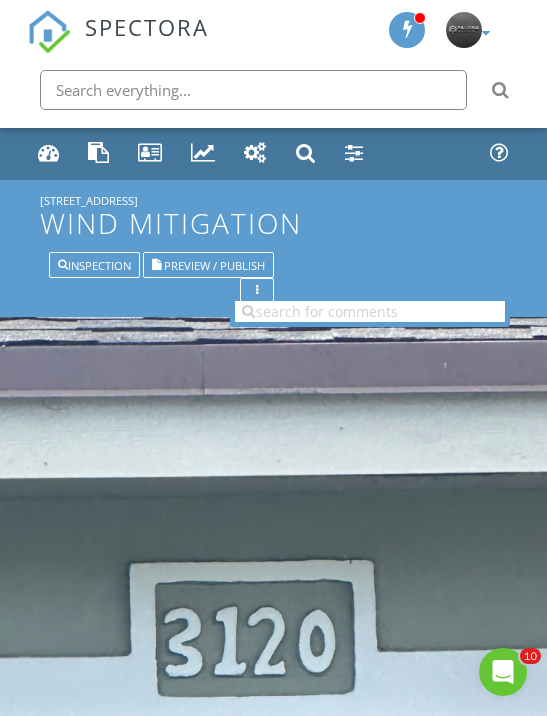 click on "Inspection" at bounding box center (94, 264) 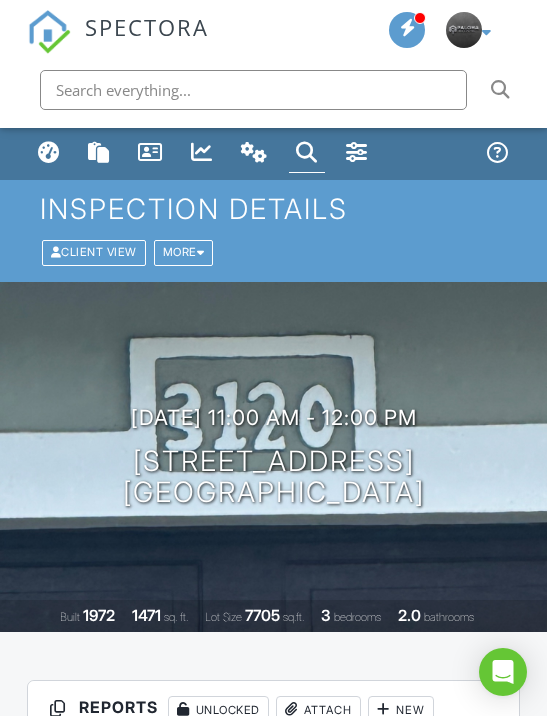 scroll, scrollTop: 0, scrollLeft: 0, axis: both 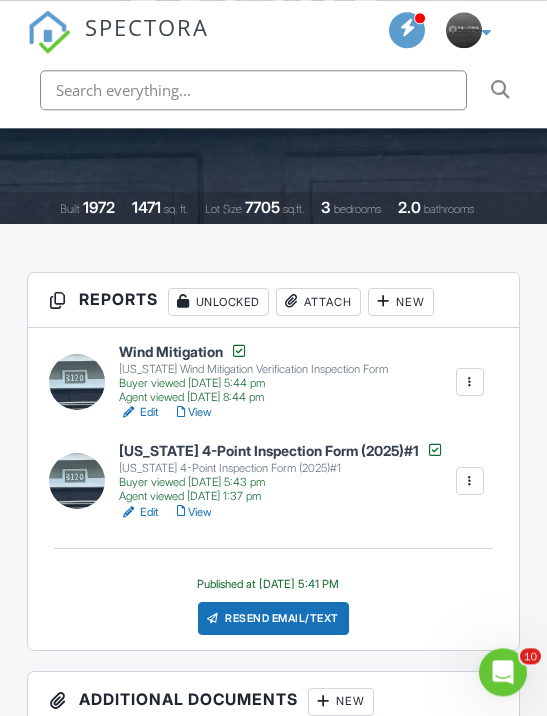 click on "Resend Email/Text" at bounding box center (273, 619) 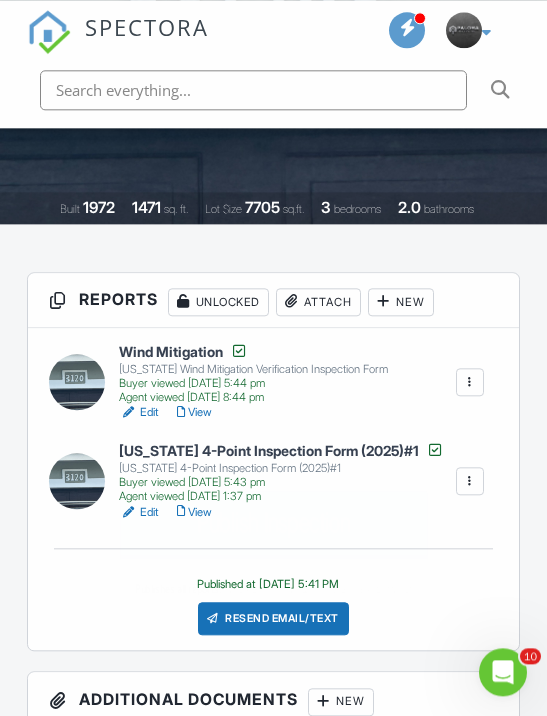 scroll, scrollTop: 408, scrollLeft: 0, axis: vertical 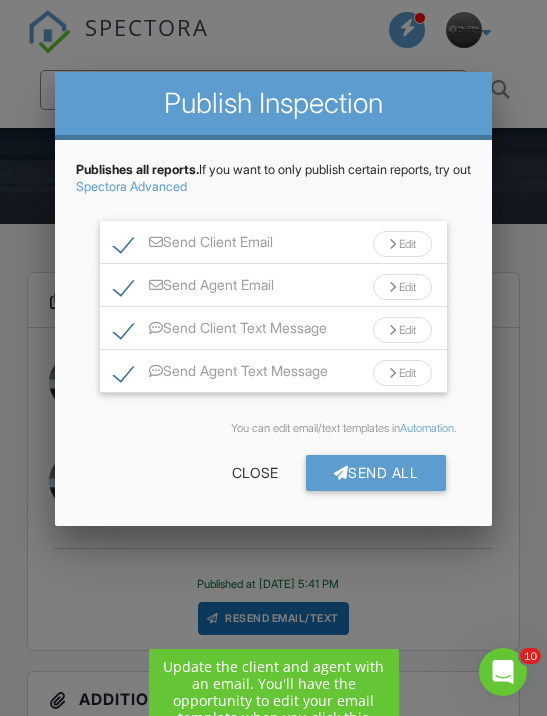 click on "Send All" at bounding box center [376, 473] 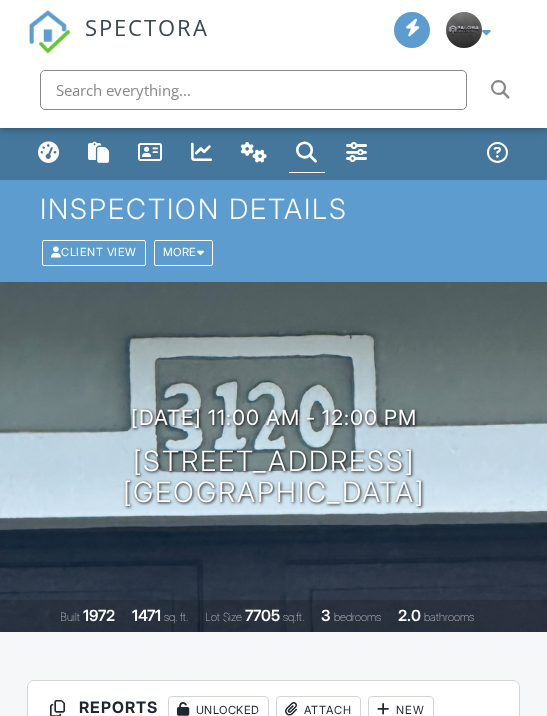 scroll, scrollTop: 0, scrollLeft: 0, axis: both 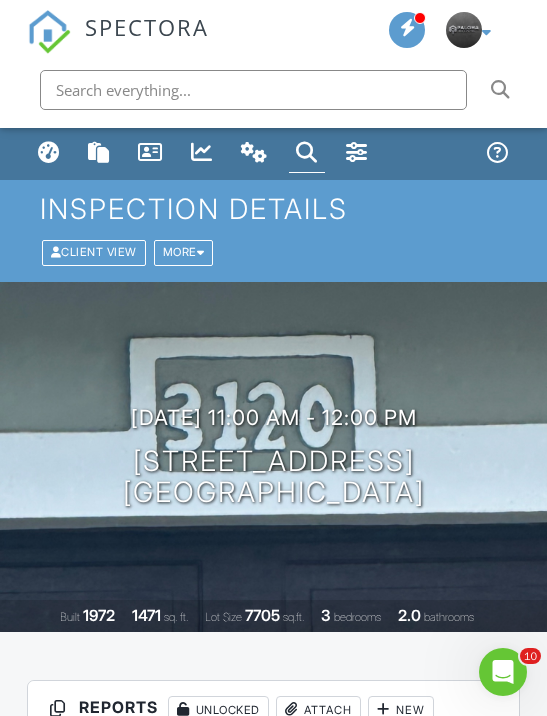 click at bounding box center (49, 152) 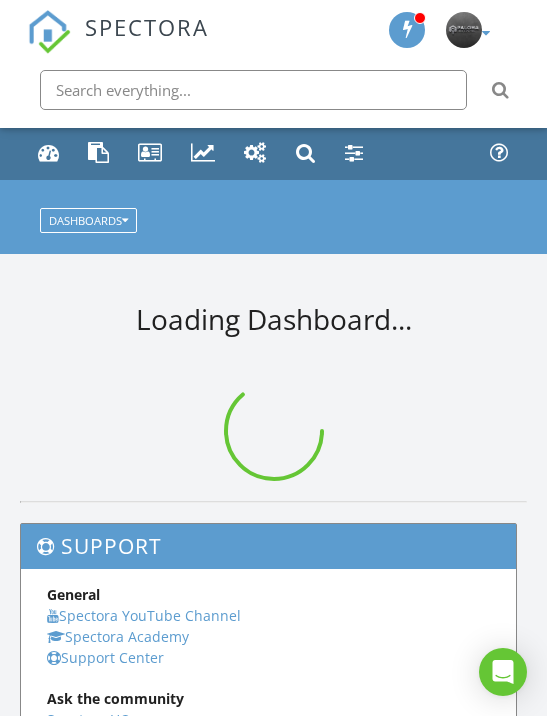 scroll, scrollTop: 0, scrollLeft: 0, axis: both 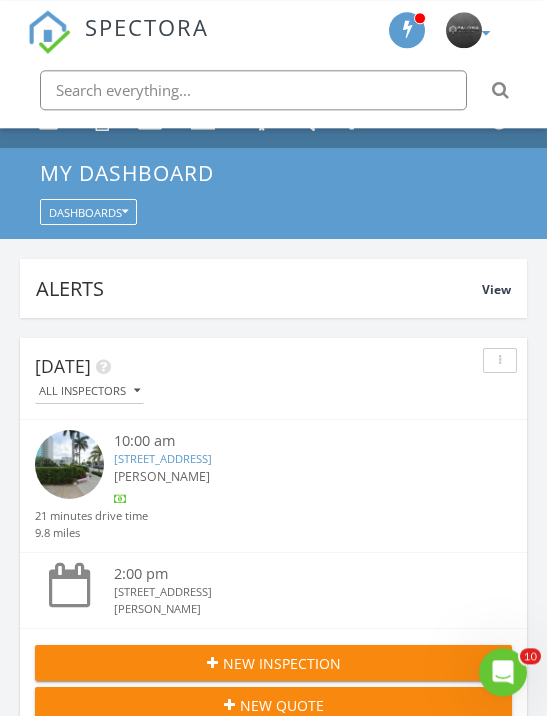 click on "[PERSON_NAME]" at bounding box center [293, 477] 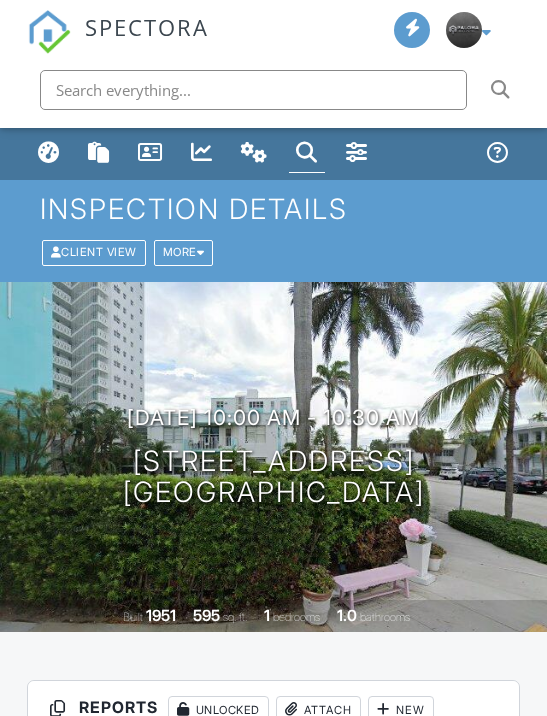 scroll, scrollTop: 0, scrollLeft: 0, axis: both 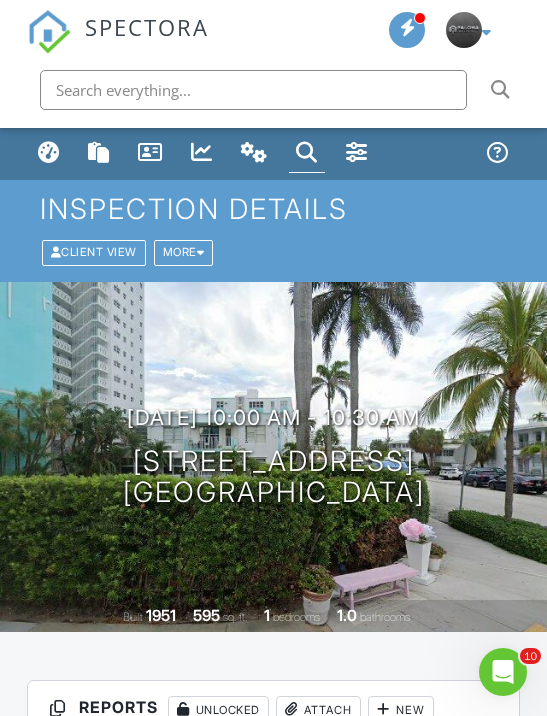 click on "609 Breakers Ave 4
Fort Lauderdale, FL 33304" at bounding box center [274, 477] 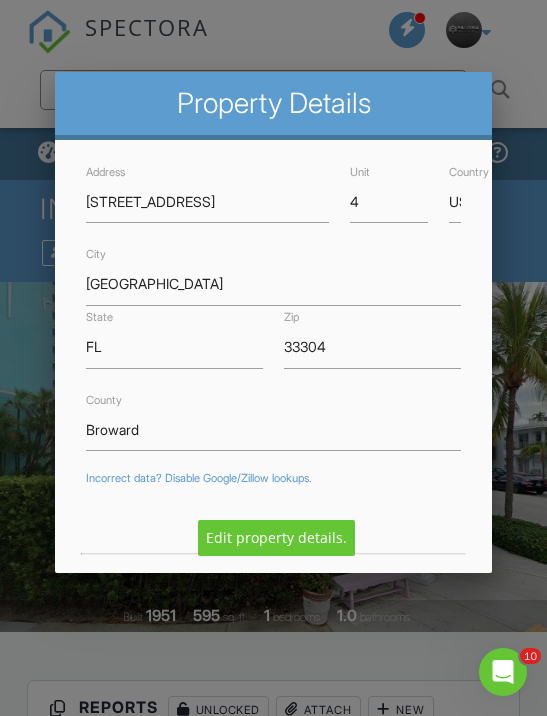 click at bounding box center (273, 347) 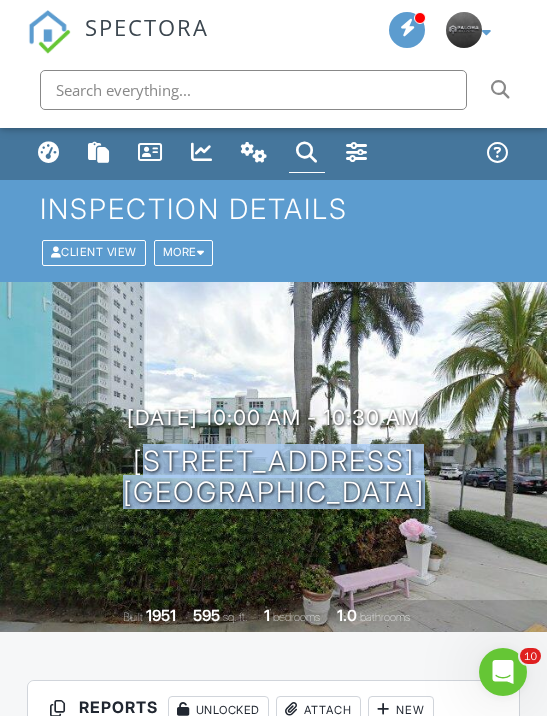 copy on "609 Breakers Ave 4
Fort Lauderdale, FL 33304" 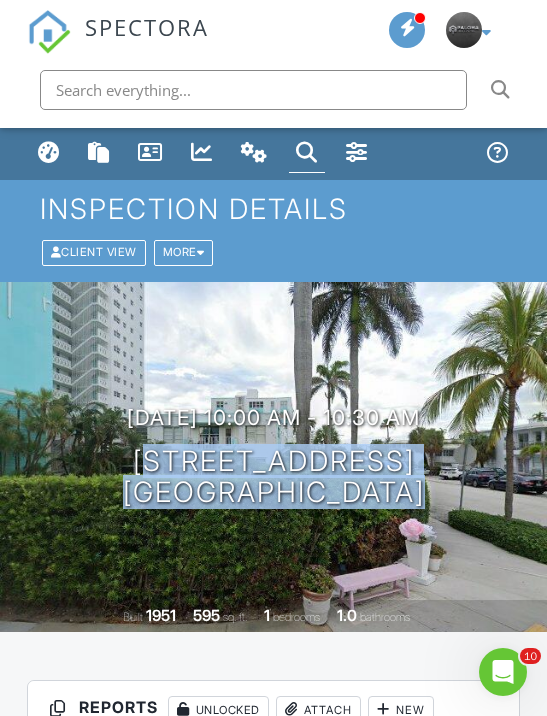 click on "All emails and texts are disabled for this inspection!
All emails and texts have been disabled for this inspection. This may have happened due to someone manually disabling them or this inspection being unconfirmed when it was scheduled. To re-enable emails and texts for this inspection, click the button below.
Turn on emails and texts
Turn on and Requeue Notifications
Reports
Unlocked
Attach
New
Wind Mitigation
Florida Wind Mitigation Verification Inspection Form
Edit
View
Quick Publish
Copy
Delete
Publish All
Checking report completion
Publish report?
This will make this report available to your client and/or agent. It will not send out a notification.
To send an email, use 'Publish All' below or jump into the report and use the 'Publish' button there.
Cancel
Publish
To" at bounding box center (273, 2483) 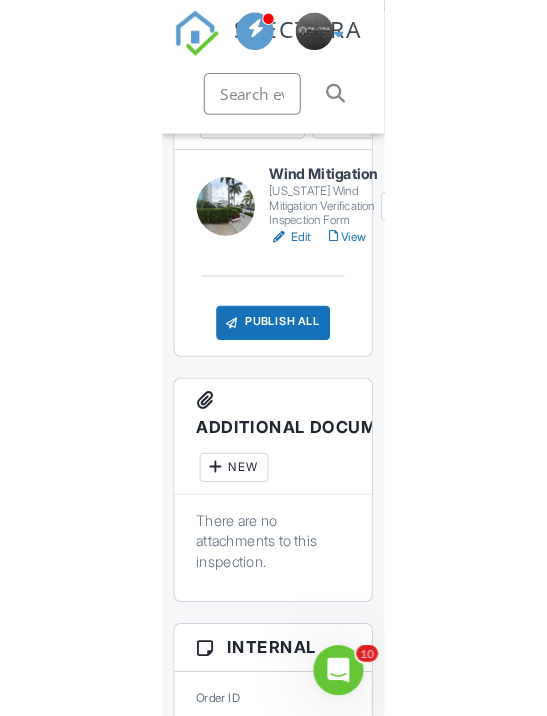 scroll, scrollTop: 510, scrollLeft: 0, axis: vertical 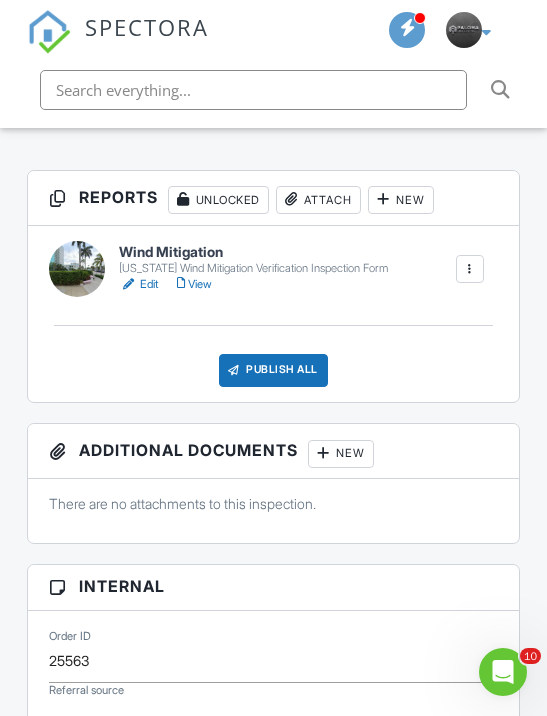 click on "Edit" at bounding box center (139, 284) 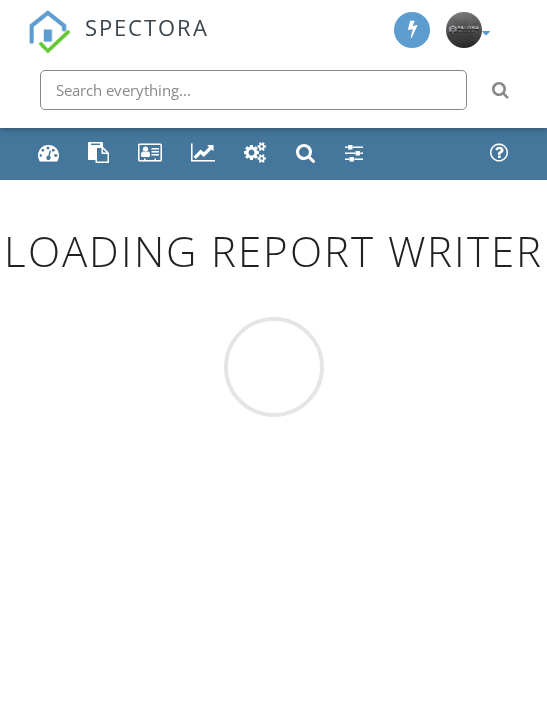 scroll, scrollTop: 0, scrollLeft: 0, axis: both 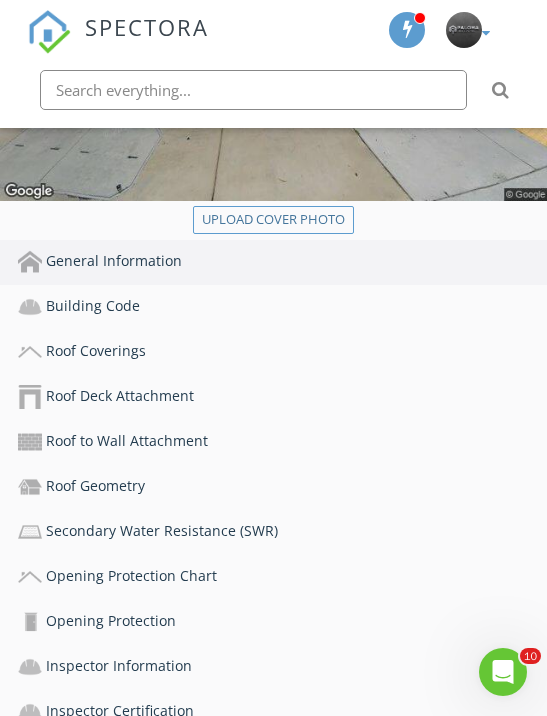 click on "Building Code" at bounding box center [282, 307] 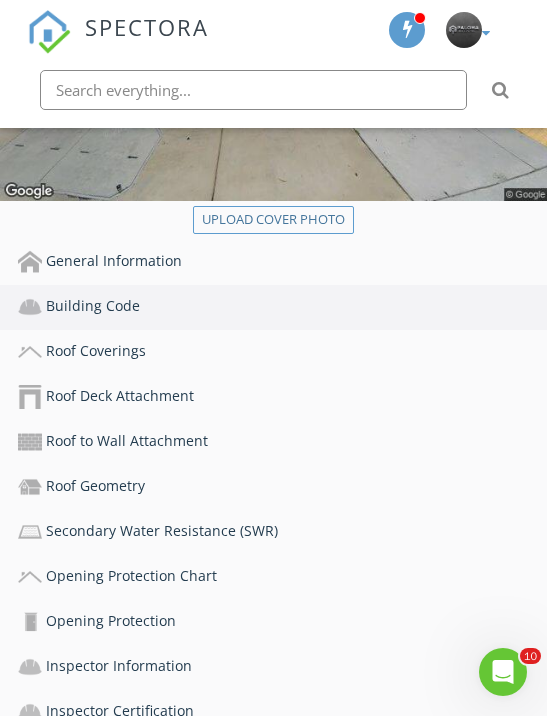 click on "General Information" at bounding box center [282, 262] 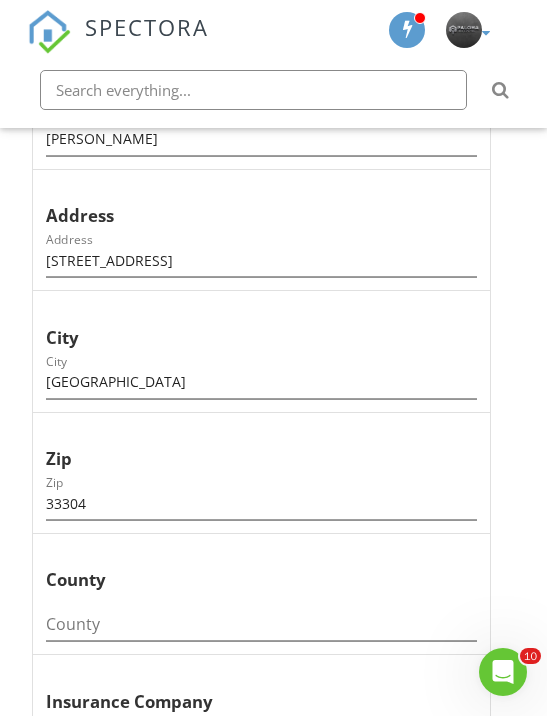 scroll, scrollTop: 1860, scrollLeft: 0, axis: vertical 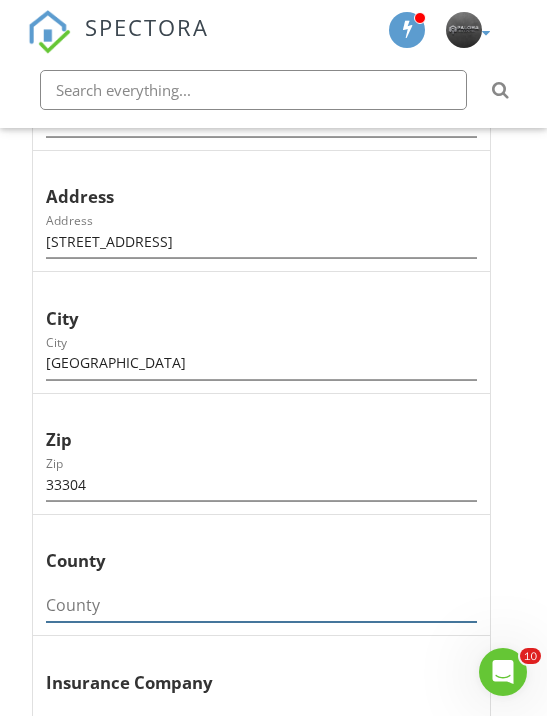 click at bounding box center (261, 605) 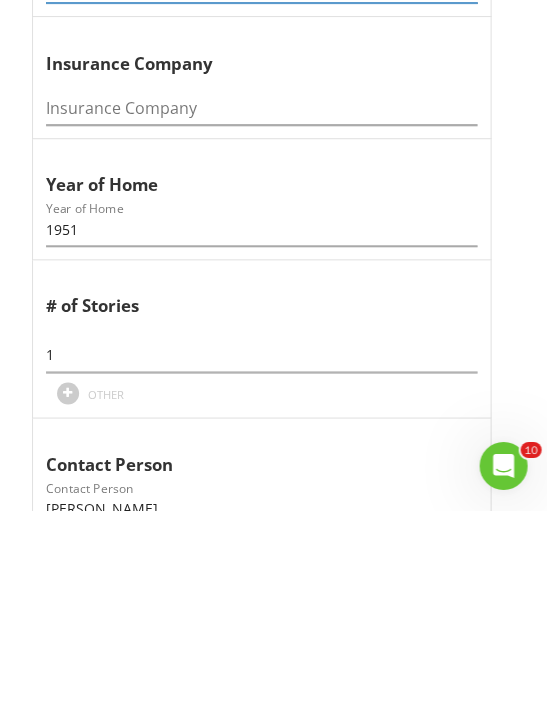 scroll, scrollTop: 2182, scrollLeft: 0, axis: vertical 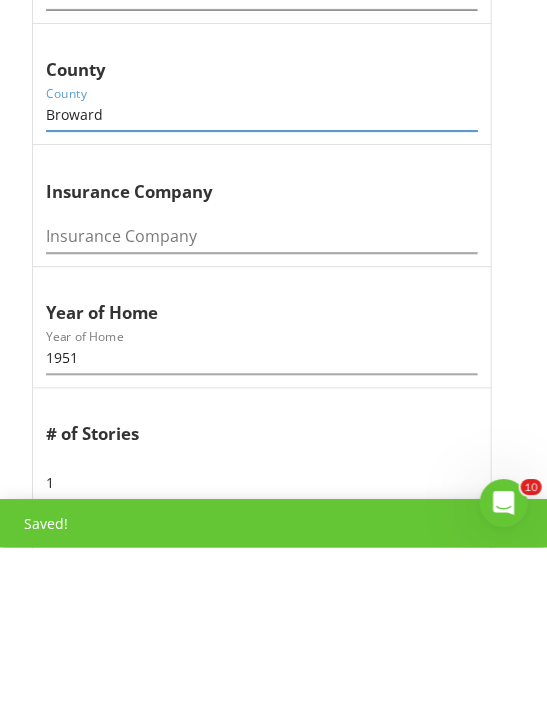 type on "Broward" 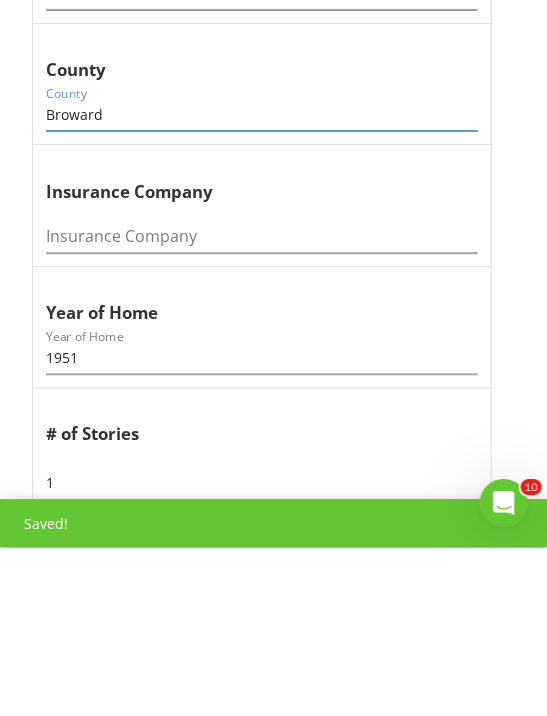click on "1" at bounding box center [261, 652] 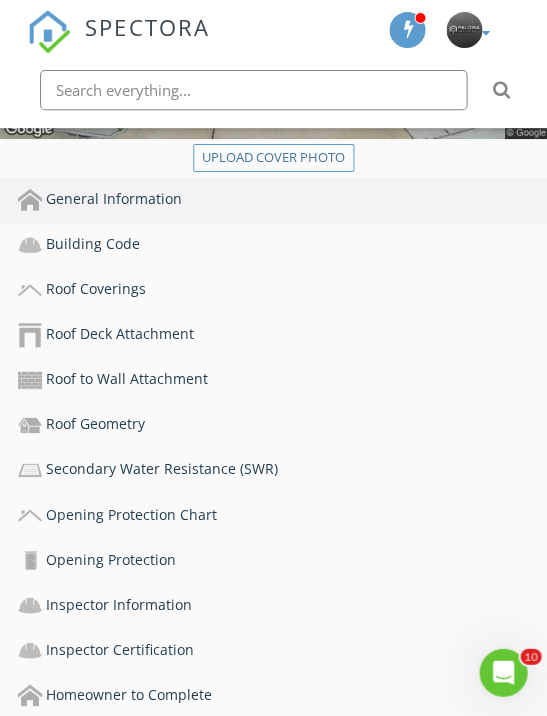 scroll, scrollTop: 714, scrollLeft: 0, axis: vertical 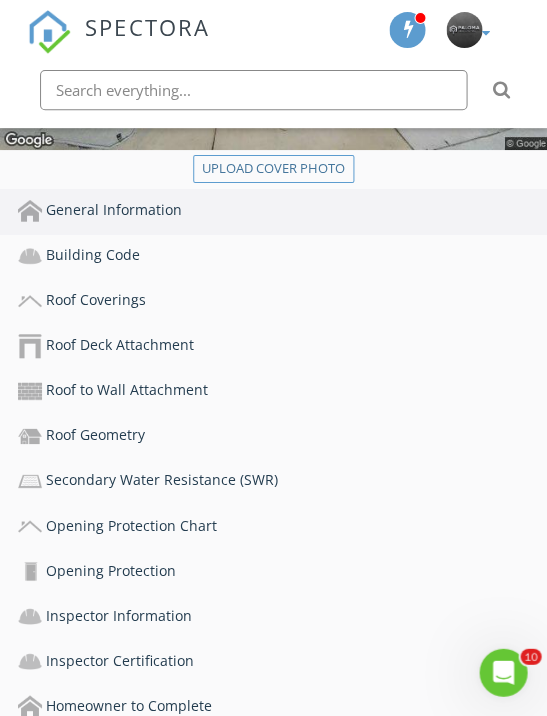 type on "2" 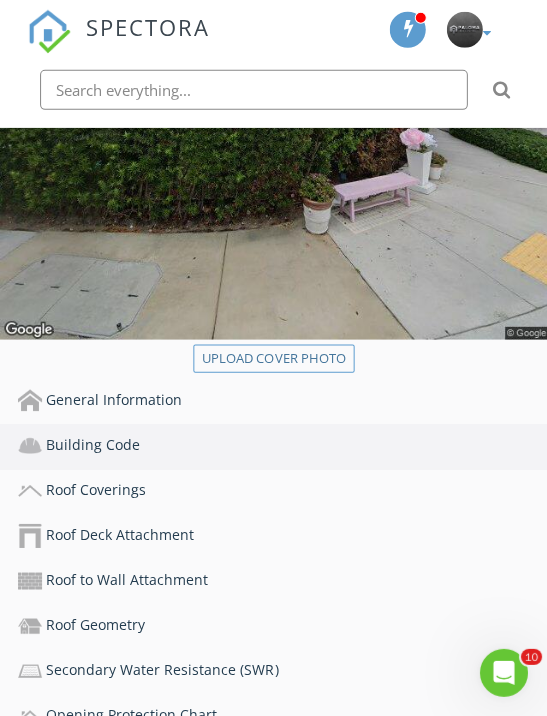 scroll, scrollTop: 526, scrollLeft: 0, axis: vertical 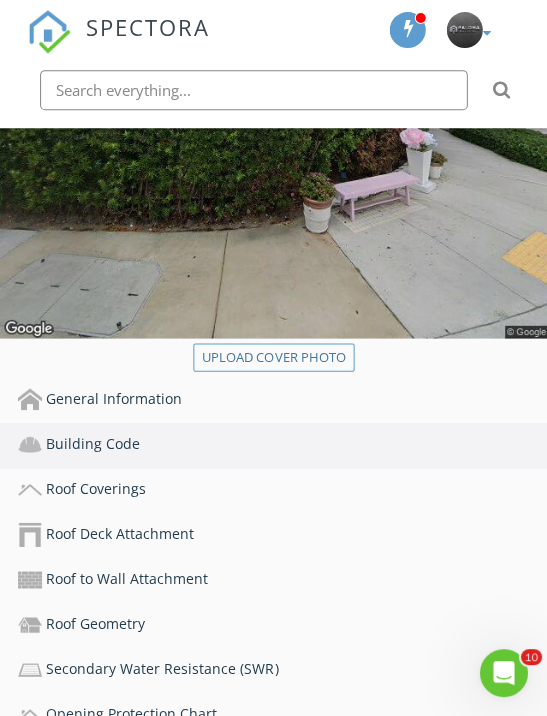 click on "Roof Coverings" at bounding box center [282, 489] 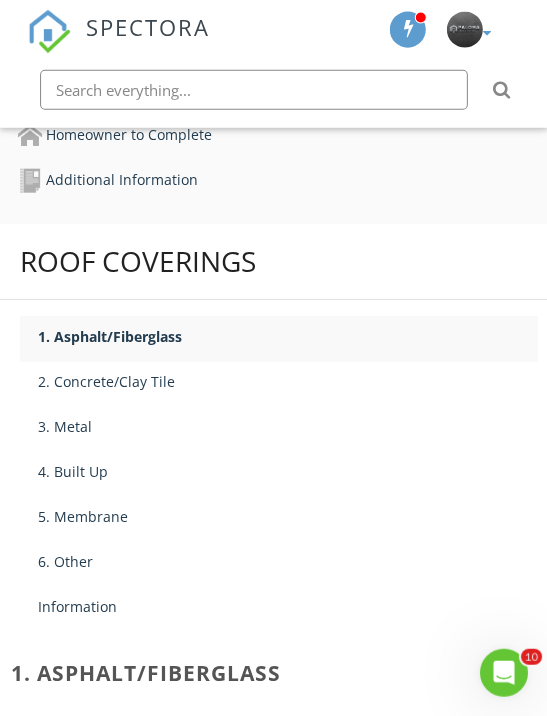 scroll, scrollTop: 1280, scrollLeft: 0, axis: vertical 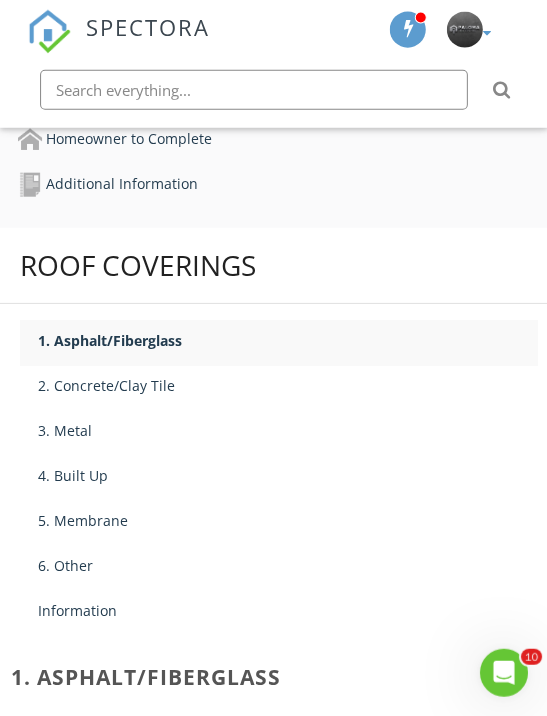click on "4. Built Up" at bounding box center (287, 475) 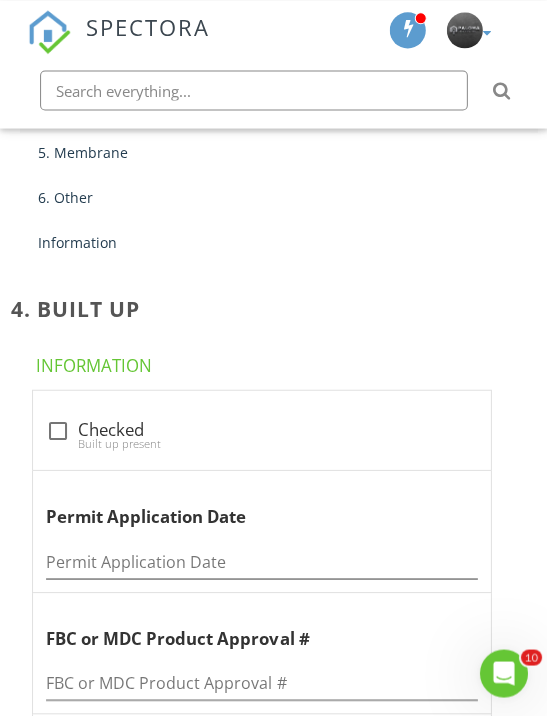 scroll, scrollTop: 1648, scrollLeft: 0, axis: vertical 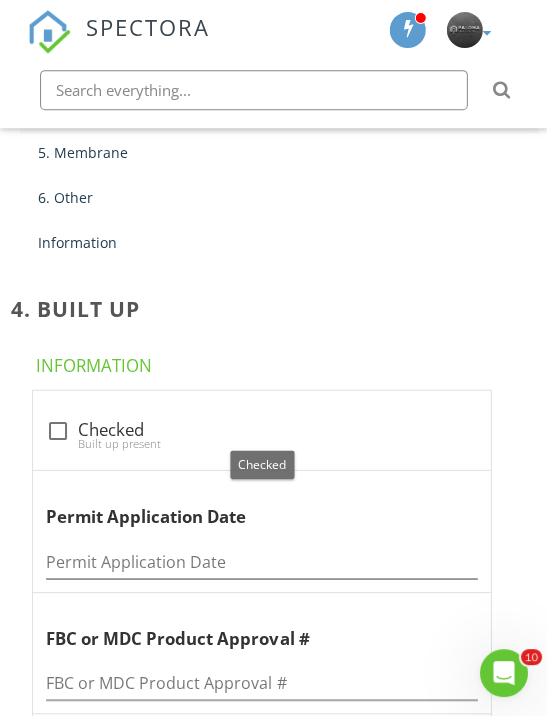 click at bounding box center [58, 430] 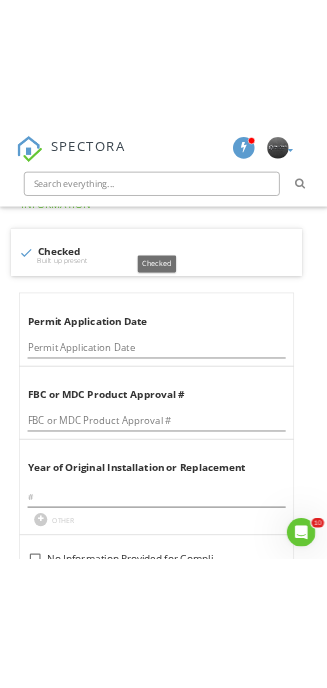 scroll, scrollTop: 1884, scrollLeft: 0, axis: vertical 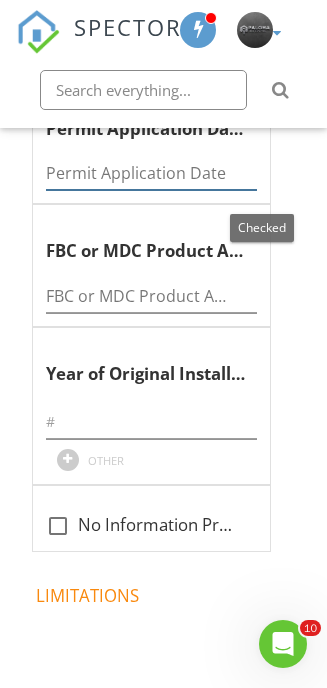 click at bounding box center [151, 173] 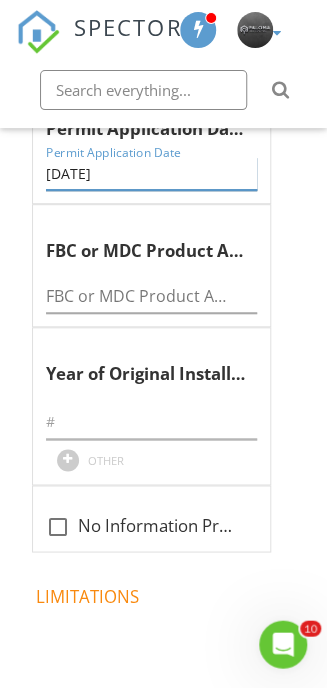 type on "01/31/2000" 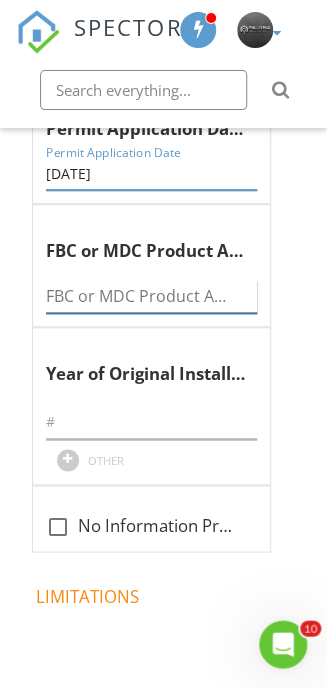 click at bounding box center [151, 296] 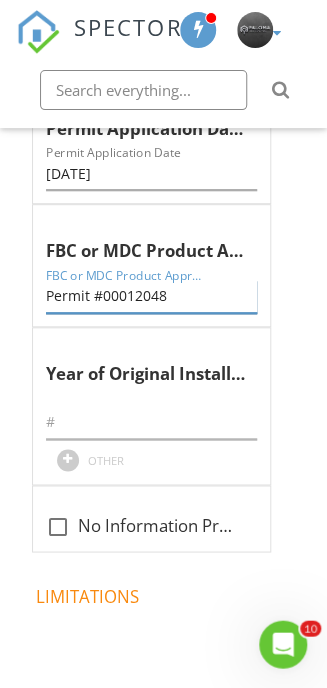 type on "Permit #00012048" 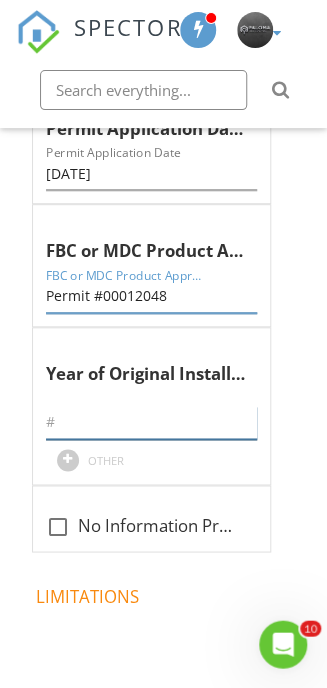 click at bounding box center [151, 422] 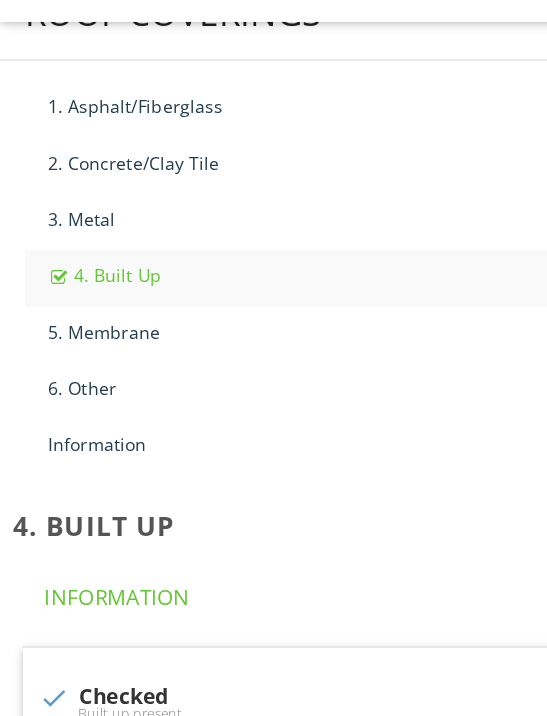 scroll, scrollTop: 1427, scrollLeft: 0, axis: vertical 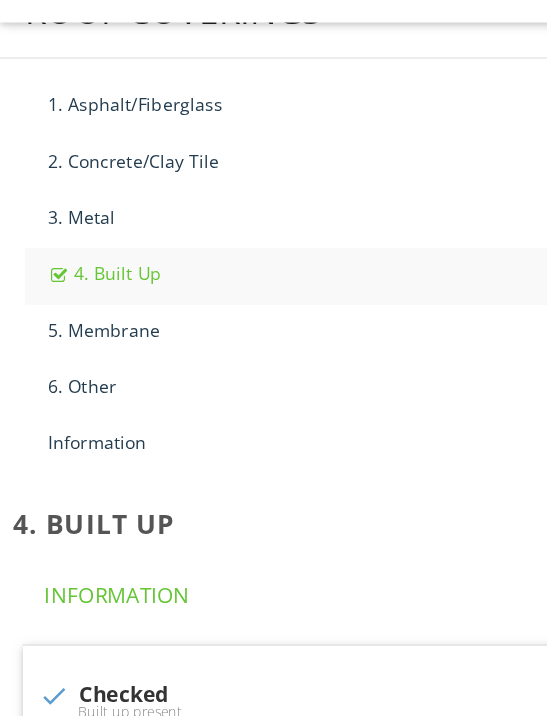 type on "2000" 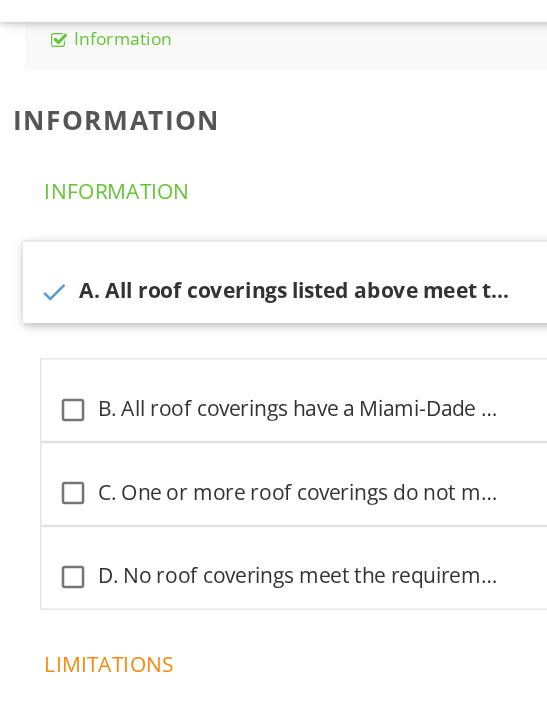 scroll, scrollTop: 1777, scrollLeft: 0, axis: vertical 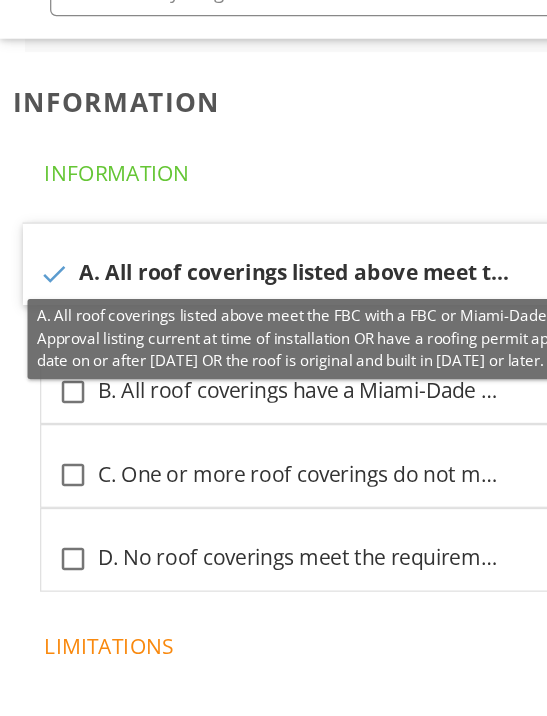 click at bounding box center (43, 316) 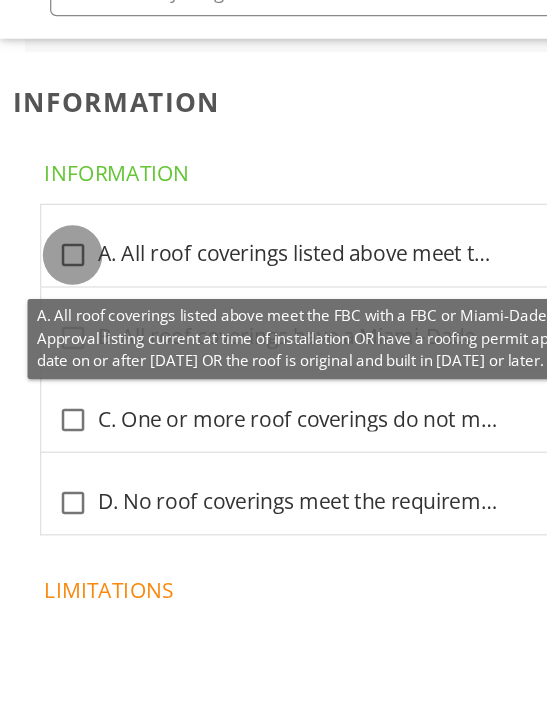 checkbox on "false" 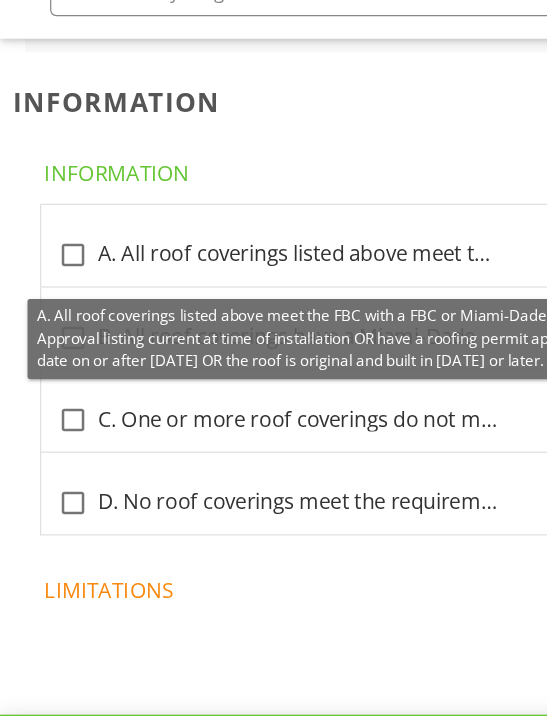 click at bounding box center [58, 367] 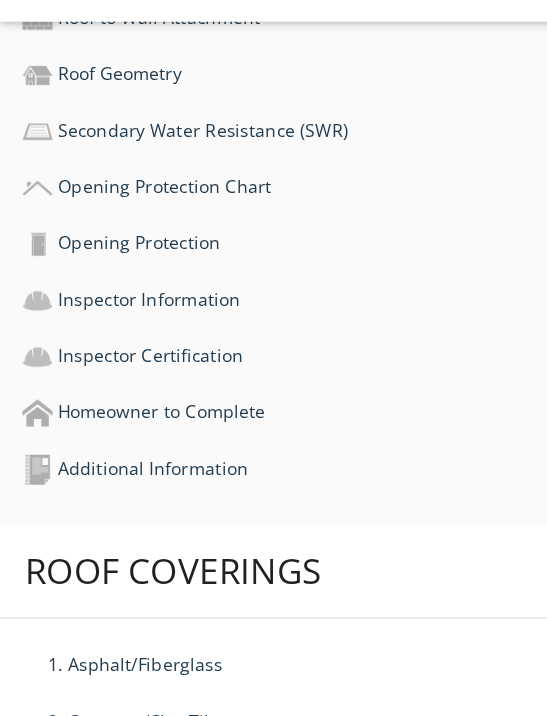 scroll, scrollTop: 988, scrollLeft: 0, axis: vertical 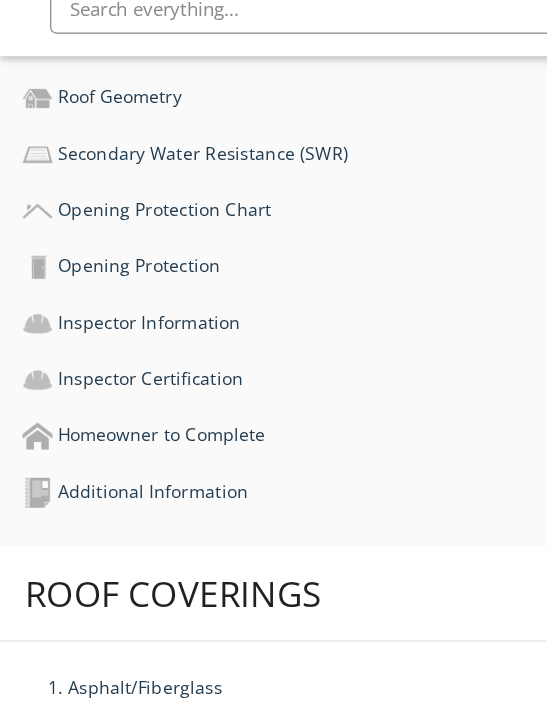 click on "Additional Information" at bounding box center (282, 477) 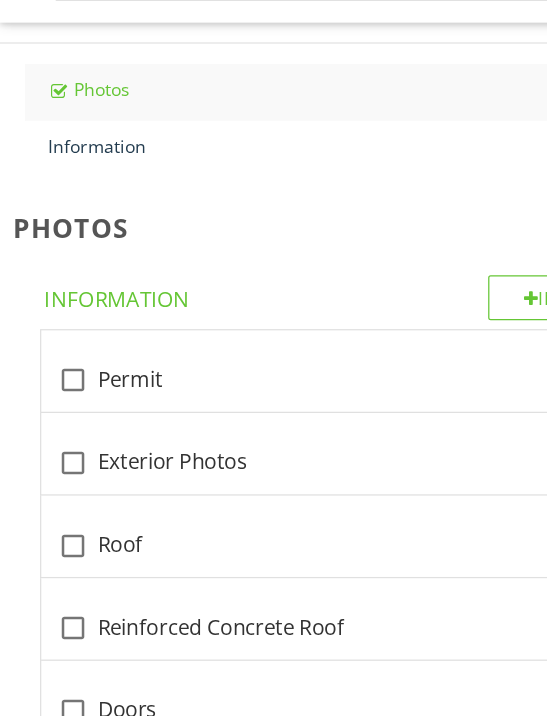 scroll, scrollTop: 1447, scrollLeft: 0, axis: vertical 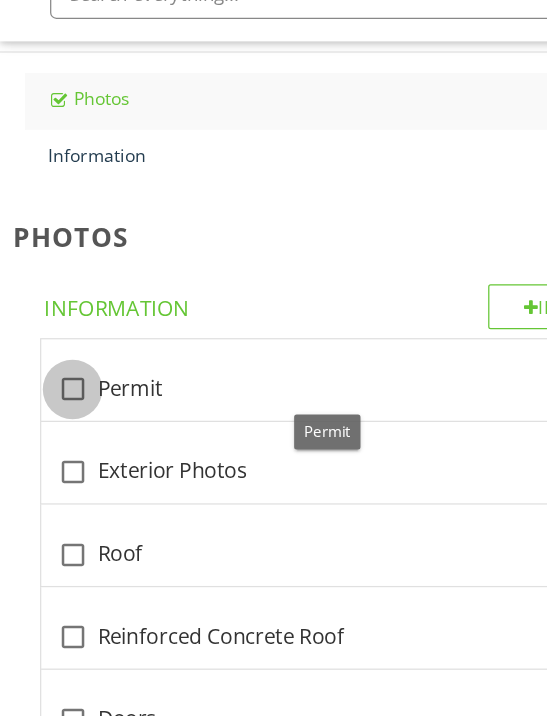 click at bounding box center (58, 406) 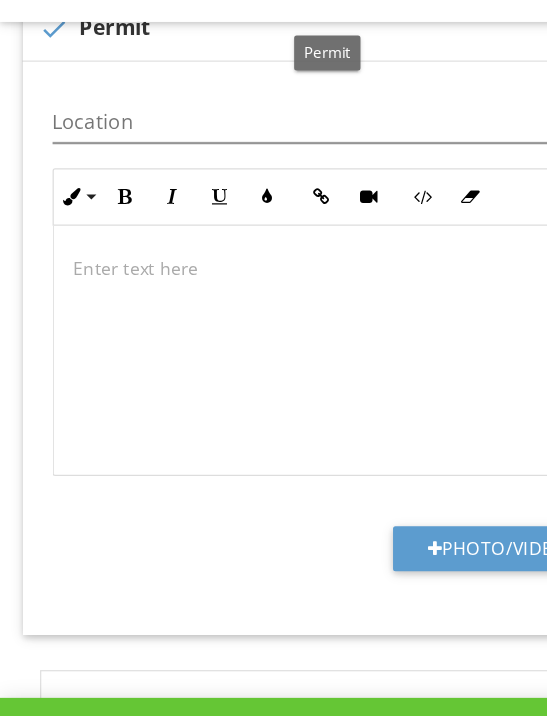 scroll, scrollTop: 1772, scrollLeft: 0, axis: vertical 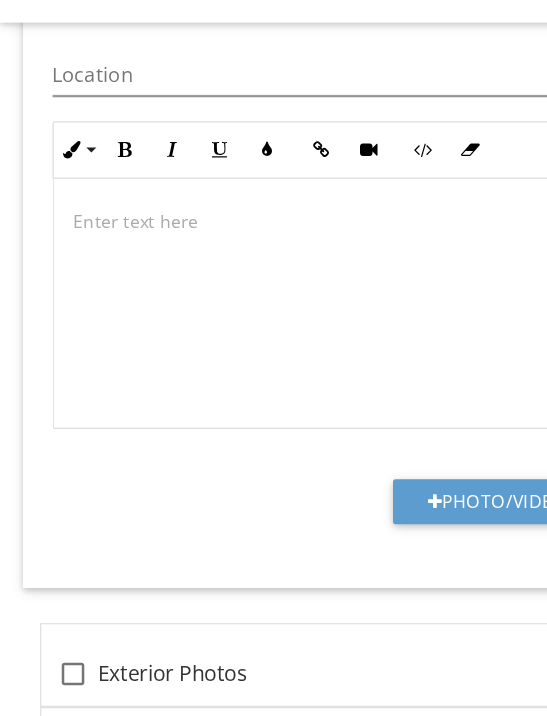 click on "Photo/Video" at bounding box center (397, 511) 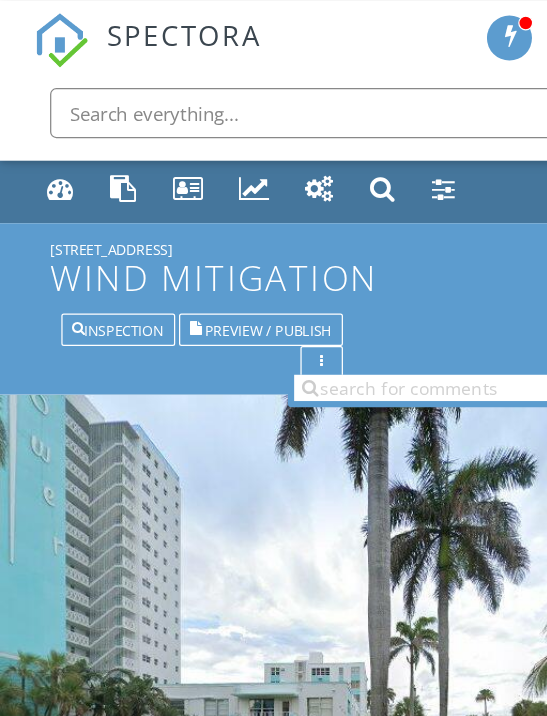 scroll, scrollTop: 0, scrollLeft: 0, axis: both 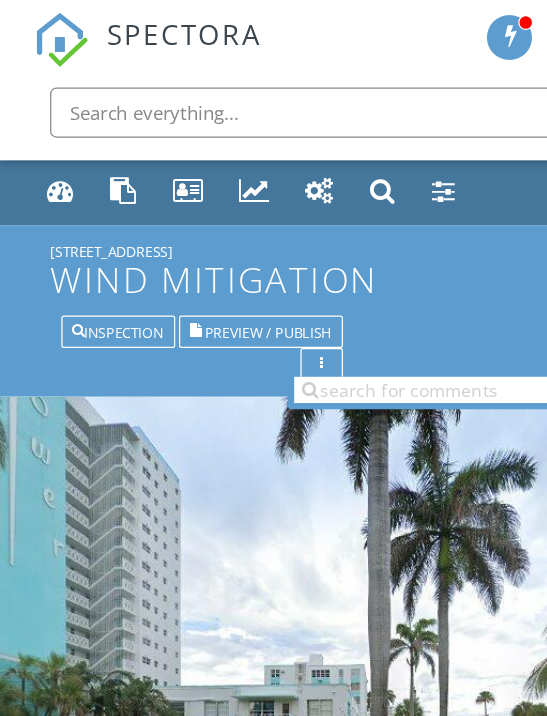 click at bounding box center [49, 152] 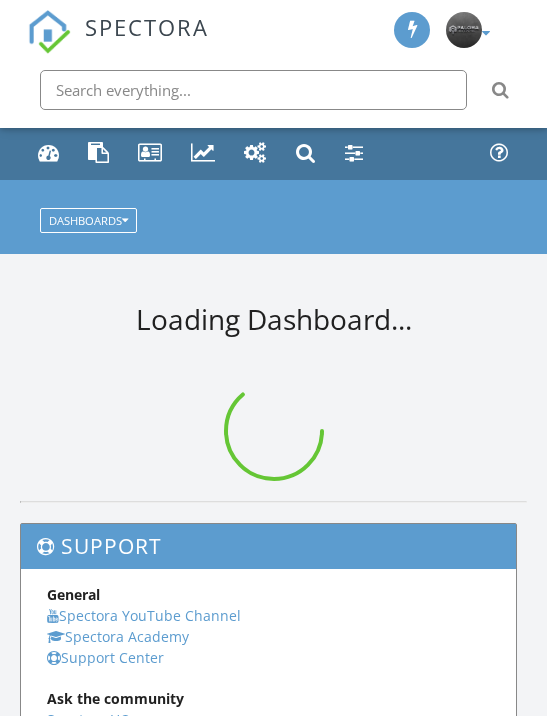 scroll, scrollTop: 0, scrollLeft: 0, axis: both 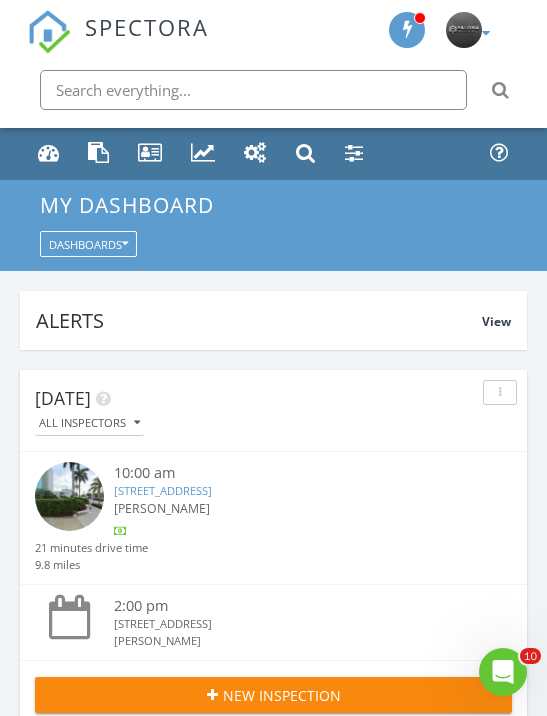 click at bounding box center [253, 90] 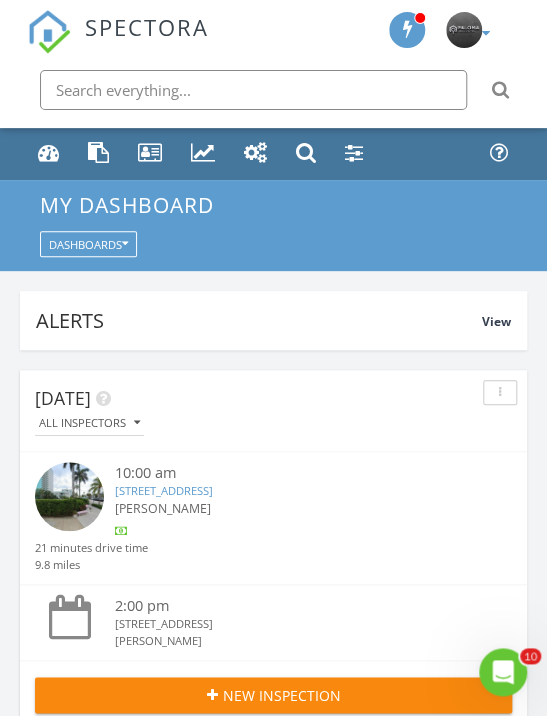 click at bounding box center (253, 90) 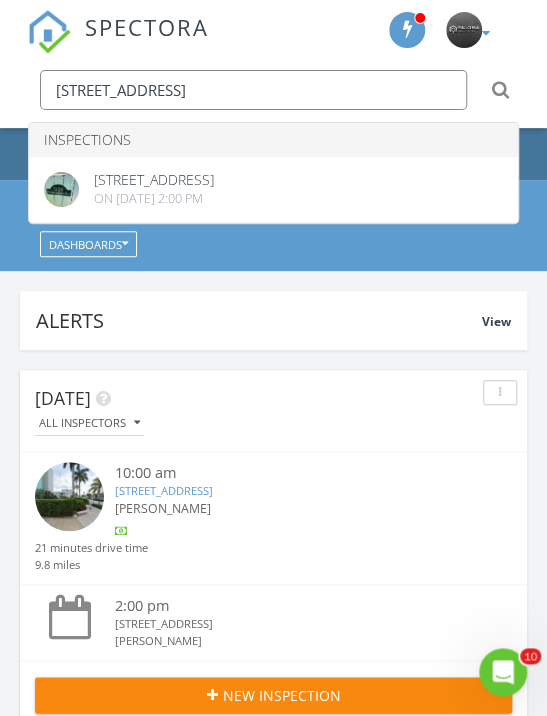 type on "5120 SW 69th" 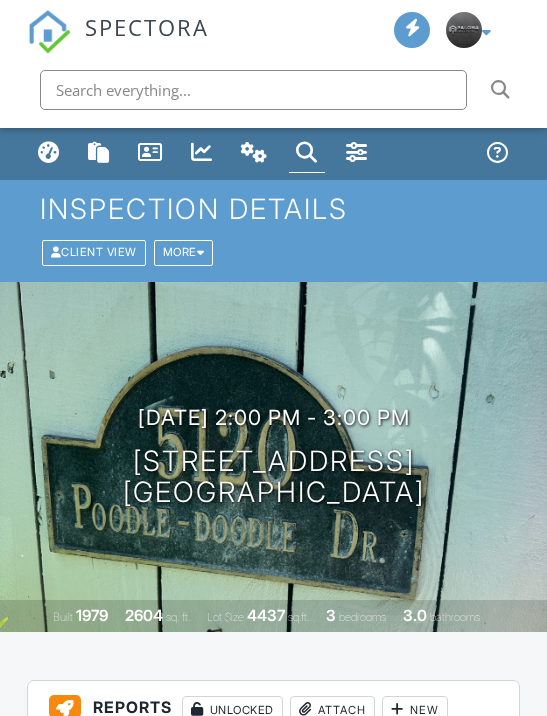 scroll, scrollTop: 0, scrollLeft: 0, axis: both 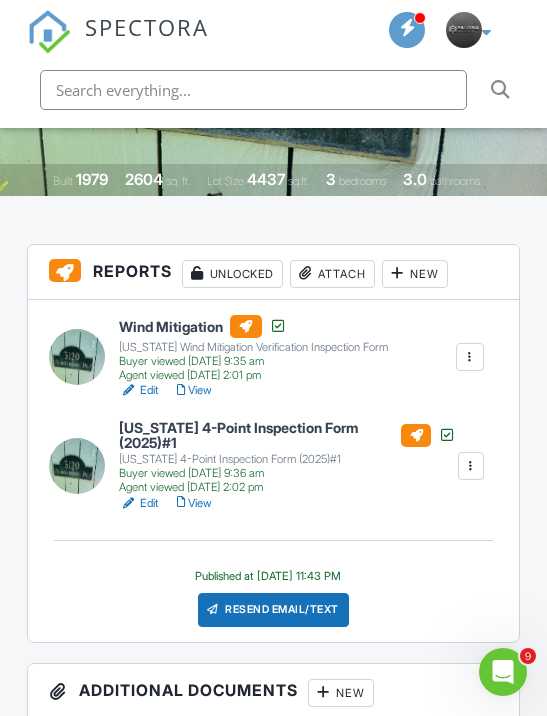 click on "Edit" at bounding box center [139, 391] 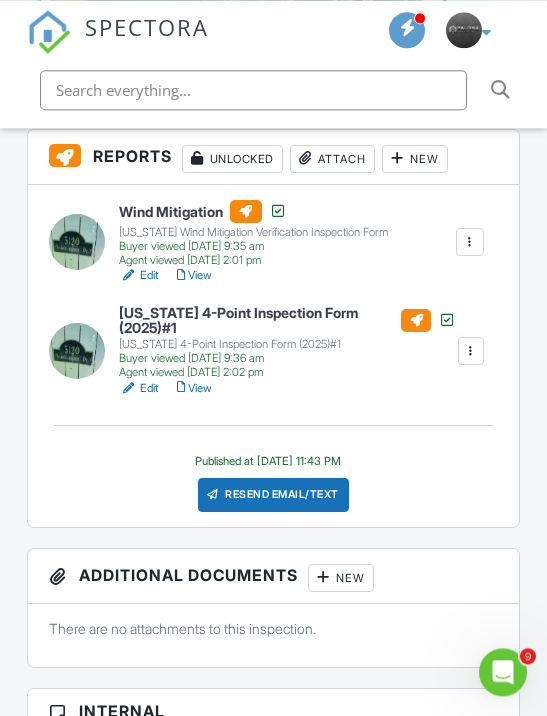 scroll, scrollTop: 546, scrollLeft: 0, axis: vertical 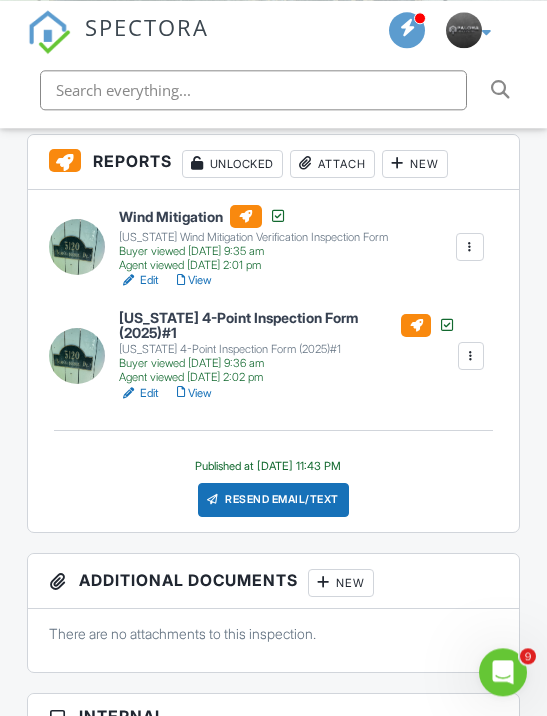 click on "Edit" at bounding box center (139, 393) 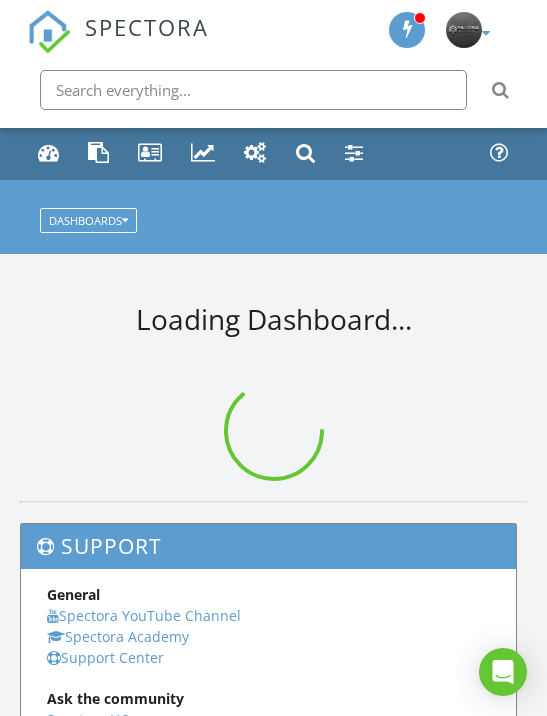 scroll, scrollTop: 0, scrollLeft: 0, axis: both 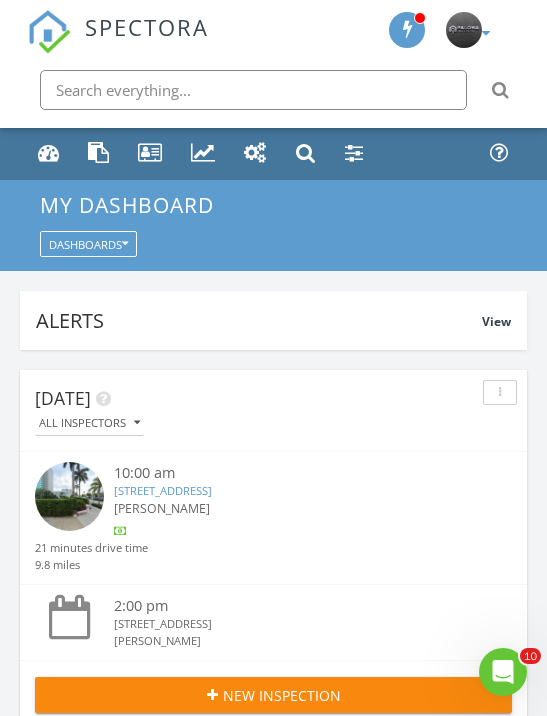 click at bounding box center [99, 152] 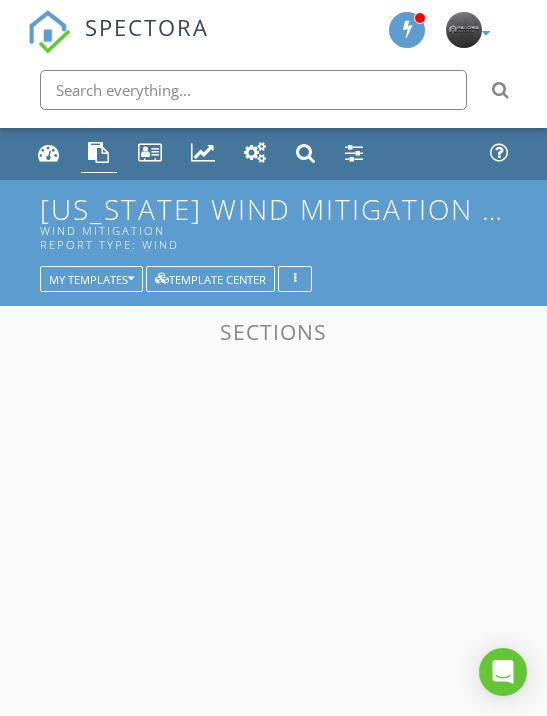 scroll, scrollTop: 0, scrollLeft: 0, axis: both 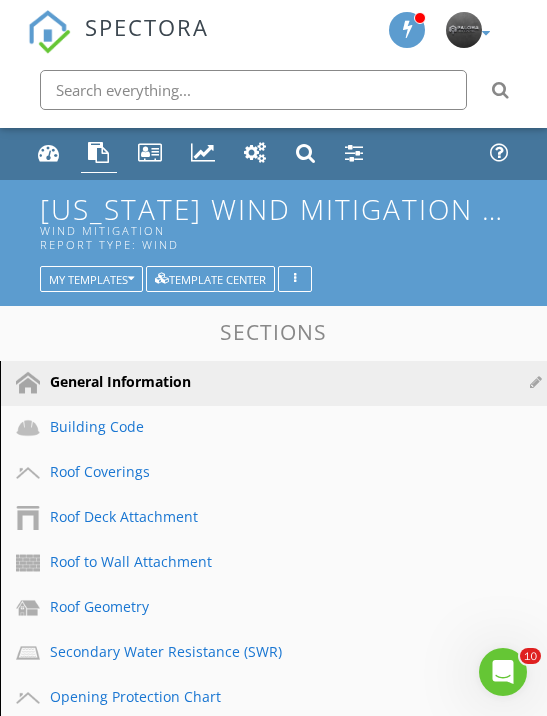 click on "My Templates" at bounding box center [91, 278] 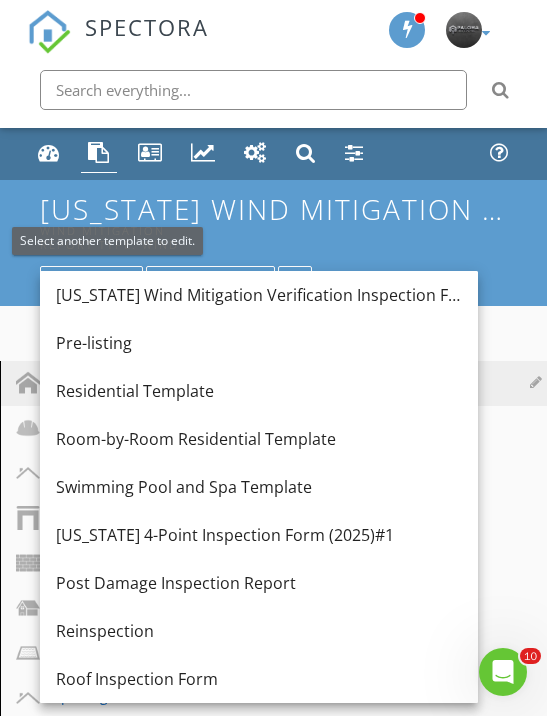 click on "[US_STATE] 4-Point Inspection Form (2025)#1" at bounding box center [259, 535] 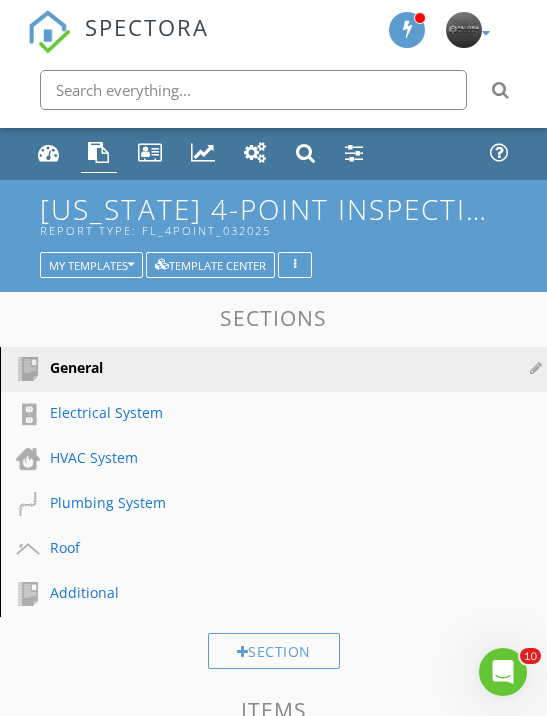 click on "Plumbing System" at bounding box center (251, 502) 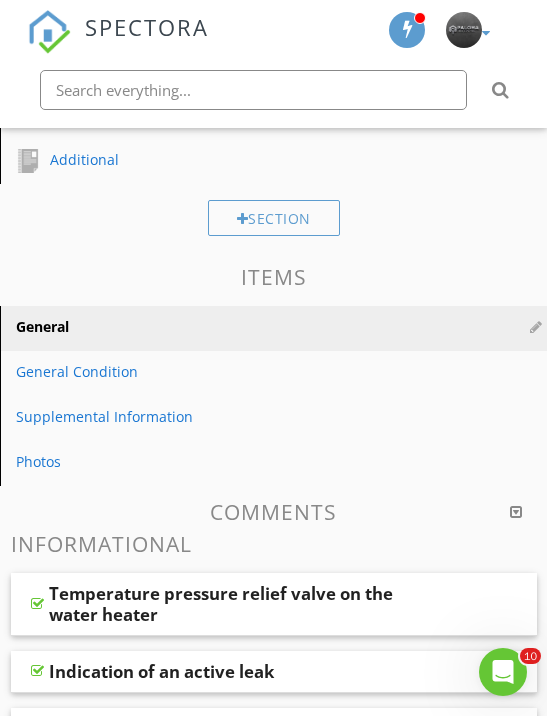 scroll, scrollTop: 422, scrollLeft: 0, axis: vertical 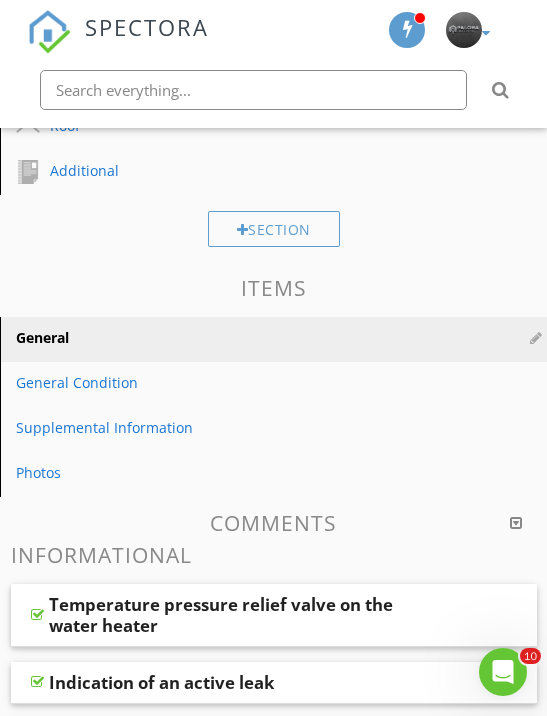 click on "Photos" at bounding box center [239, 472] 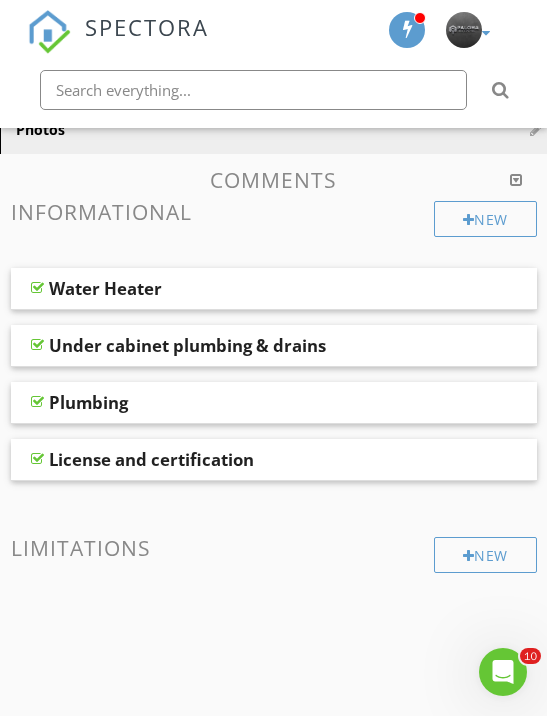 scroll, scrollTop: 764, scrollLeft: 0, axis: vertical 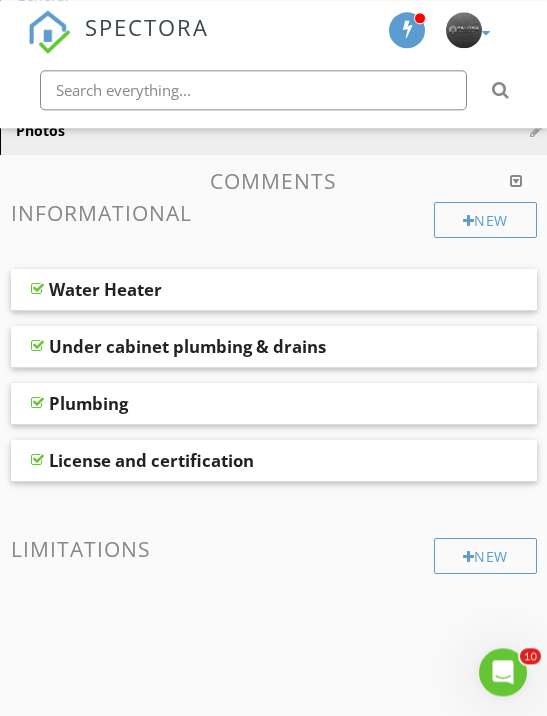 click at bounding box center [469, 221] 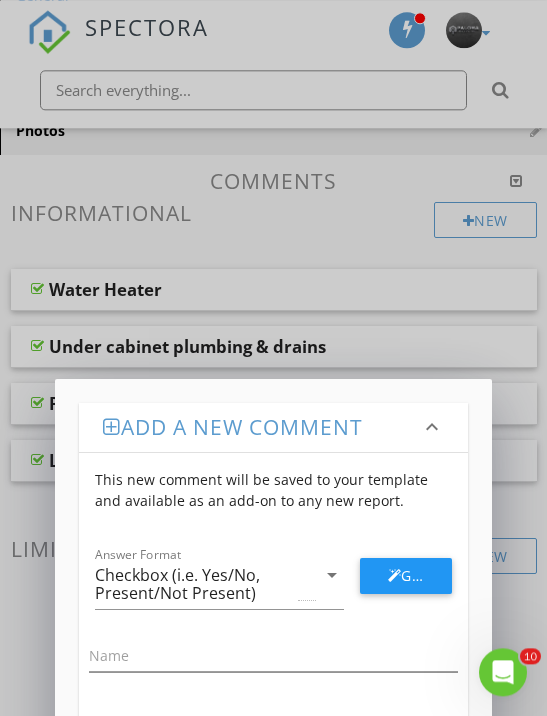 scroll, scrollTop: 764, scrollLeft: 0, axis: vertical 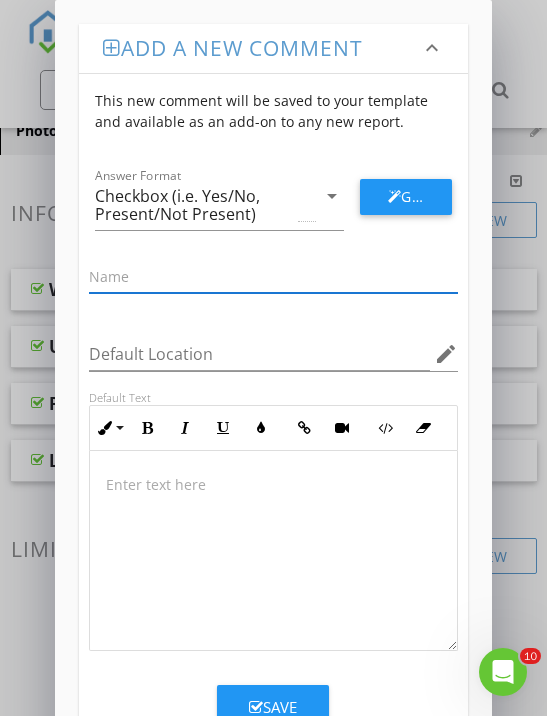 click at bounding box center (273, 276) 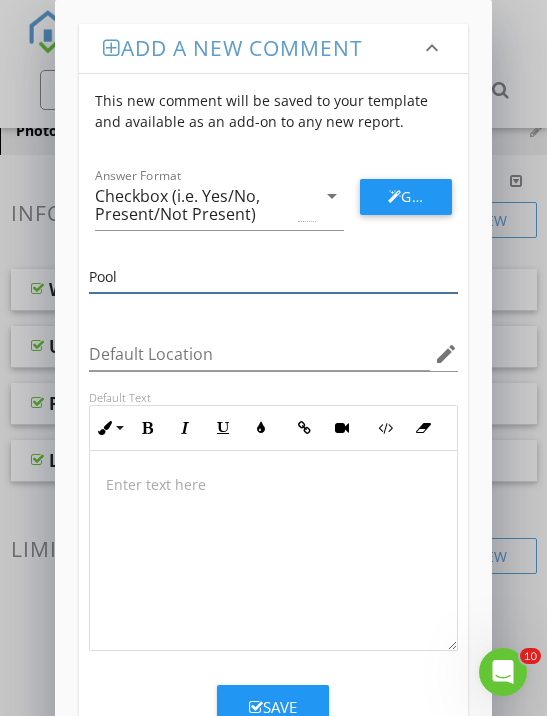 type on "Pool" 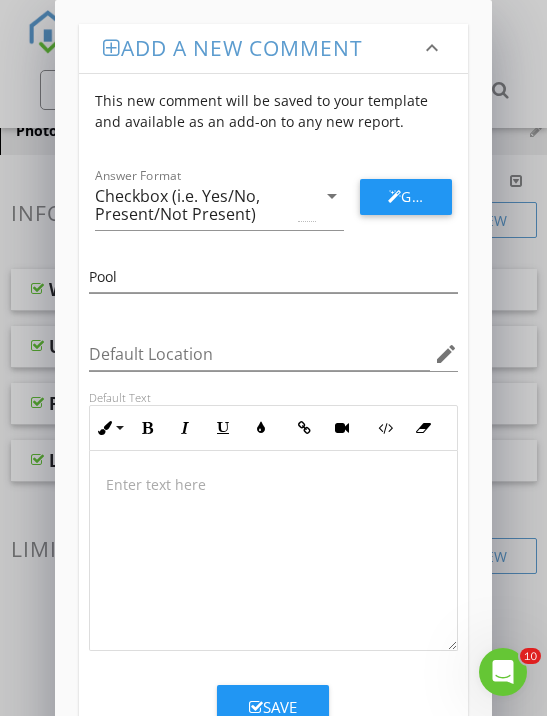 click on "Save" at bounding box center (273, 707) 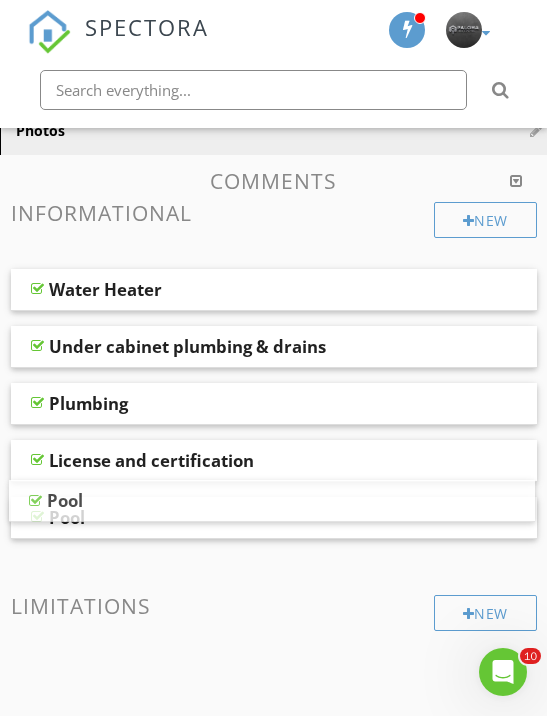 type 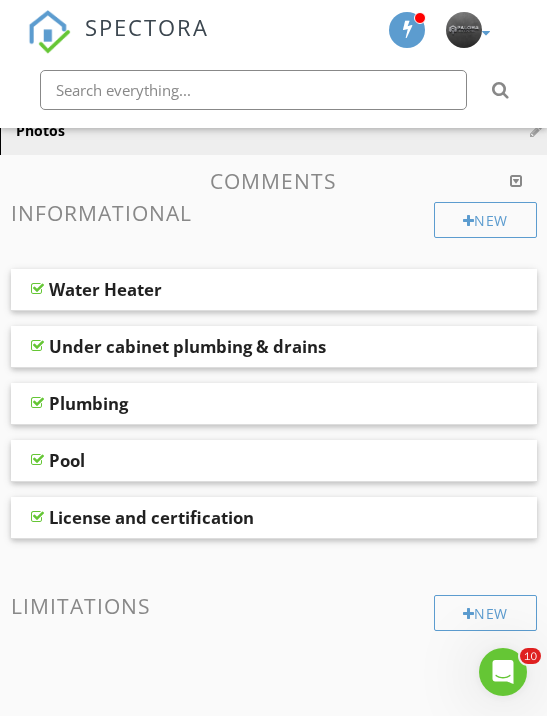 click on "New" at bounding box center (485, 220) 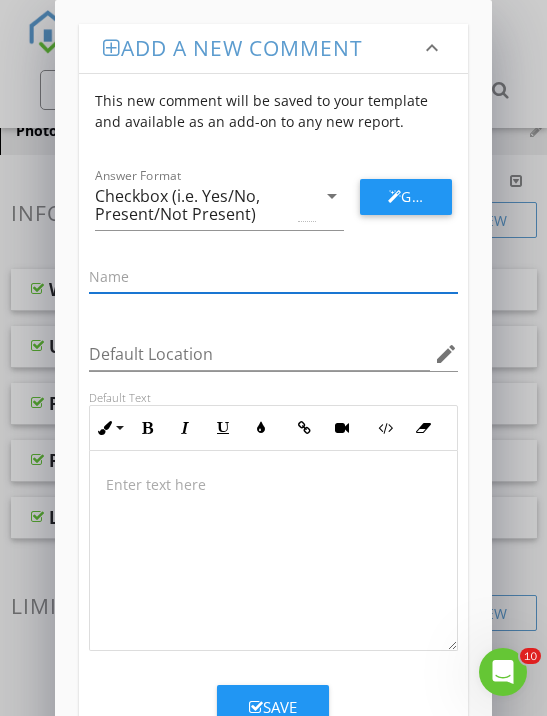 click at bounding box center [273, 276] 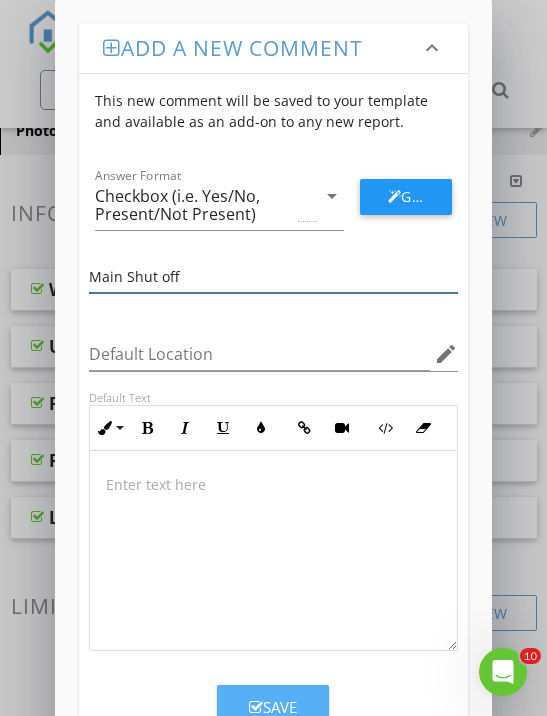 type on "Main Shut off" 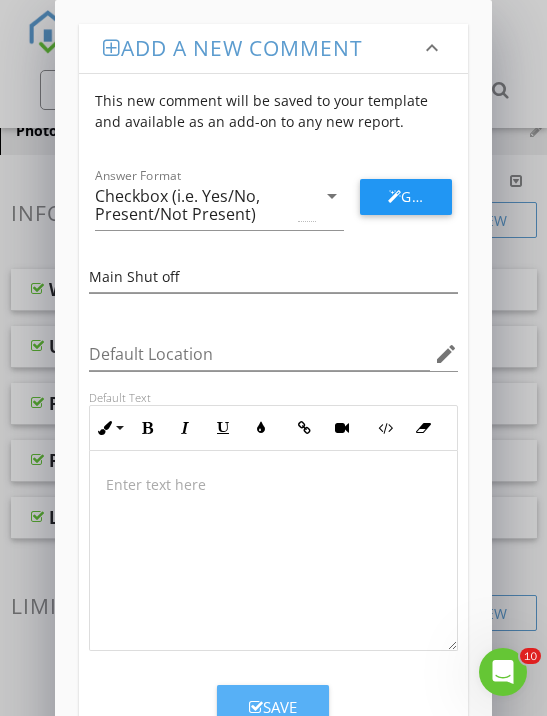 click on "Save" at bounding box center (273, 707) 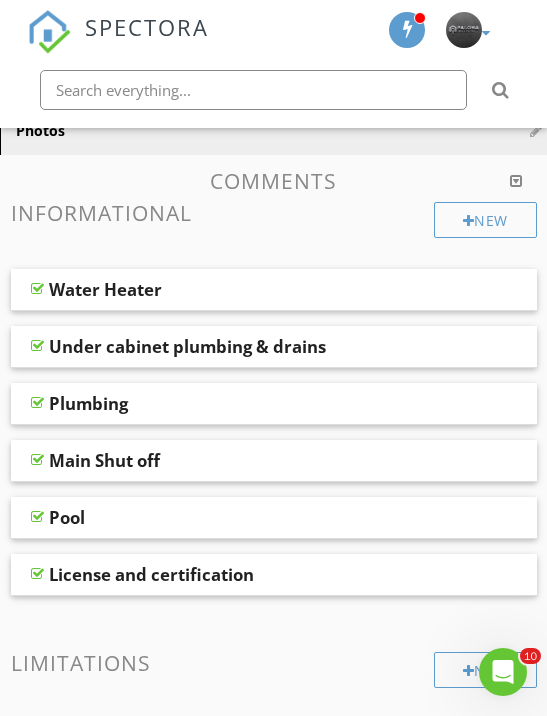 click on "New" at bounding box center (485, 220) 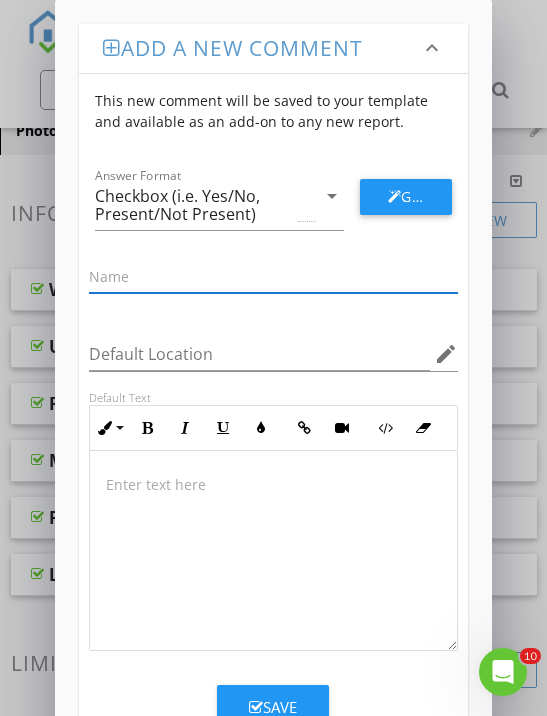click at bounding box center (273, 276) 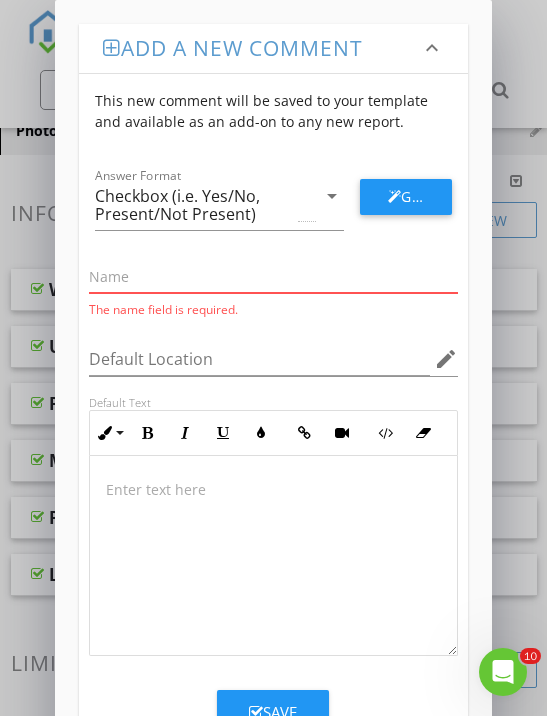 click on "keyboard_arrow_down" at bounding box center (432, 48) 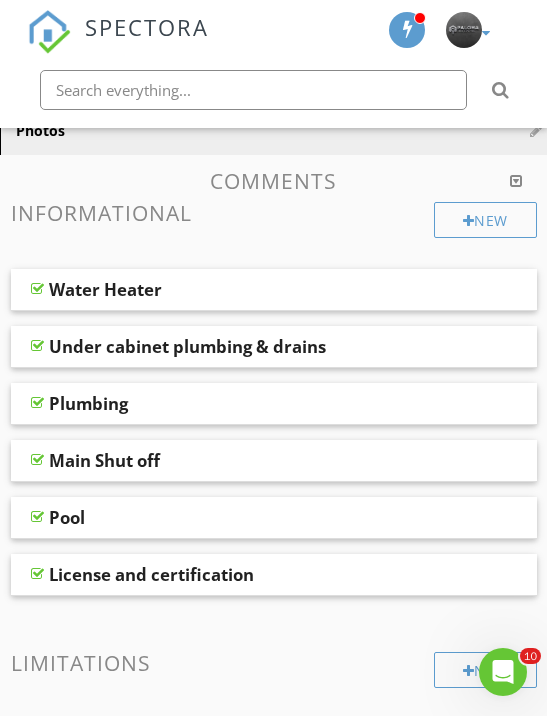 click on "Add a new comment
keyboard_arrow_down
This new comment will be saved to your template and available as an
add-on to any new report.
Answer Format Checkbox (i.e. Yes/No, Present/Not Present) arrow_drop_down
Generate Using AI
The name field is required.             Default Location edit       Default Text
Save" at bounding box center [273, 358] 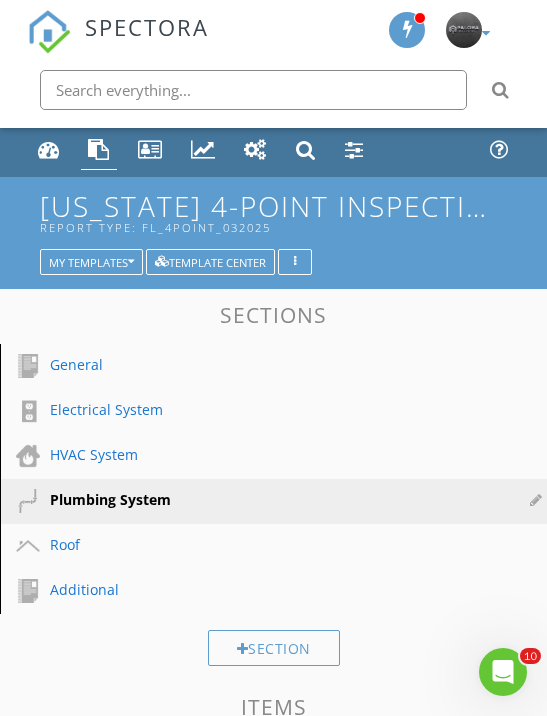 scroll, scrollTop: 0, scrollLeft: 0, axis: both 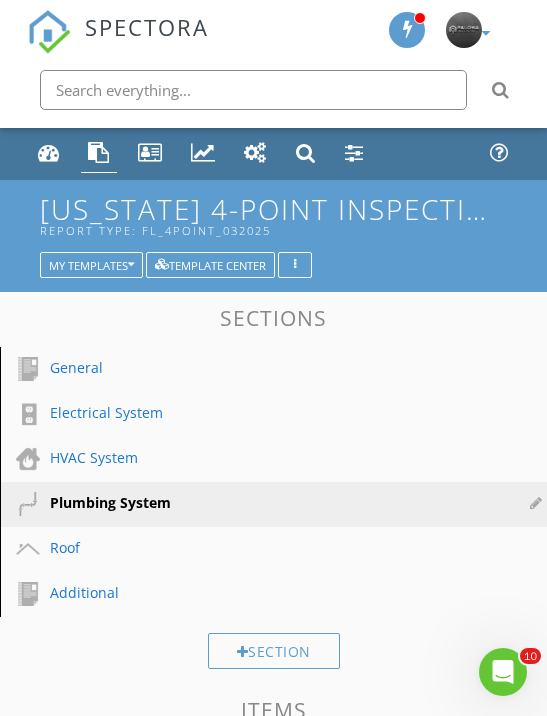 click at bounding box center (49, 152) 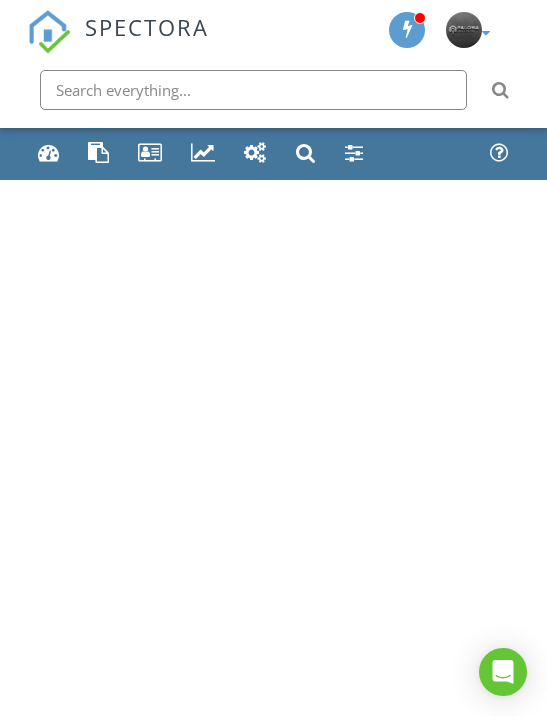 scroll, scrollTop: 0, scrollLeft: 0, axis: both 